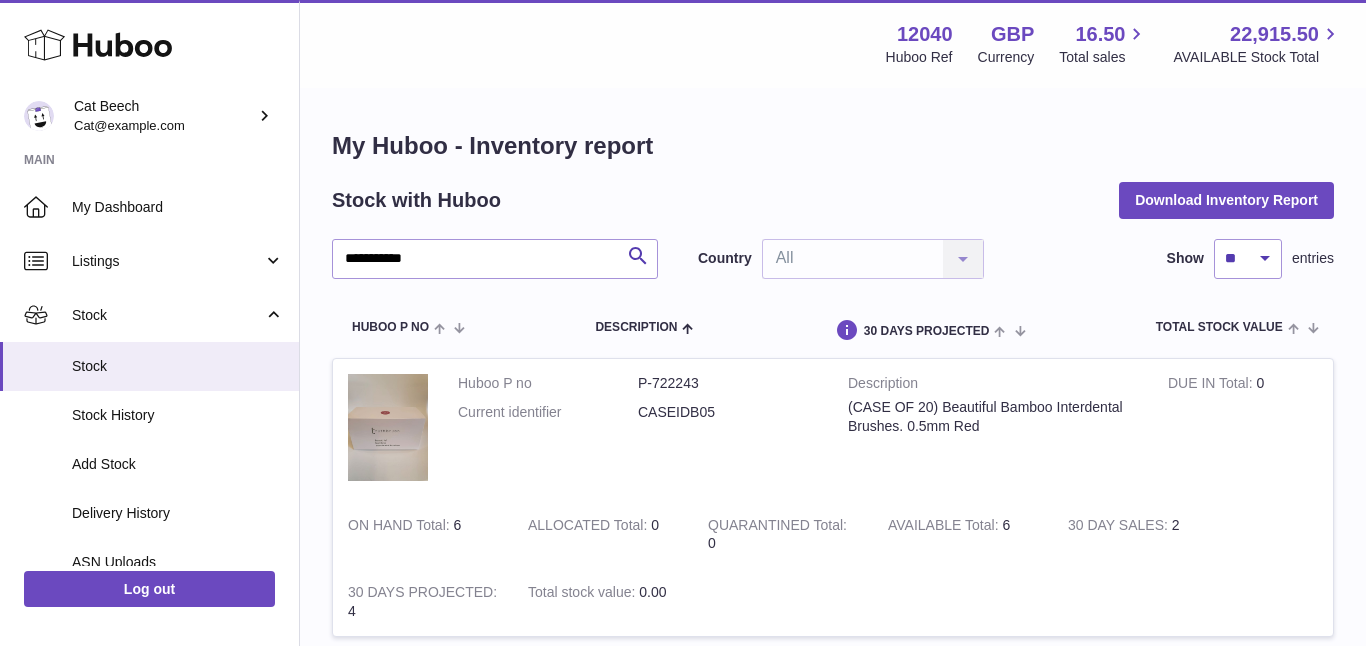 scroll, scrollTop: 289, scrollLeft: 0, axis: vertical 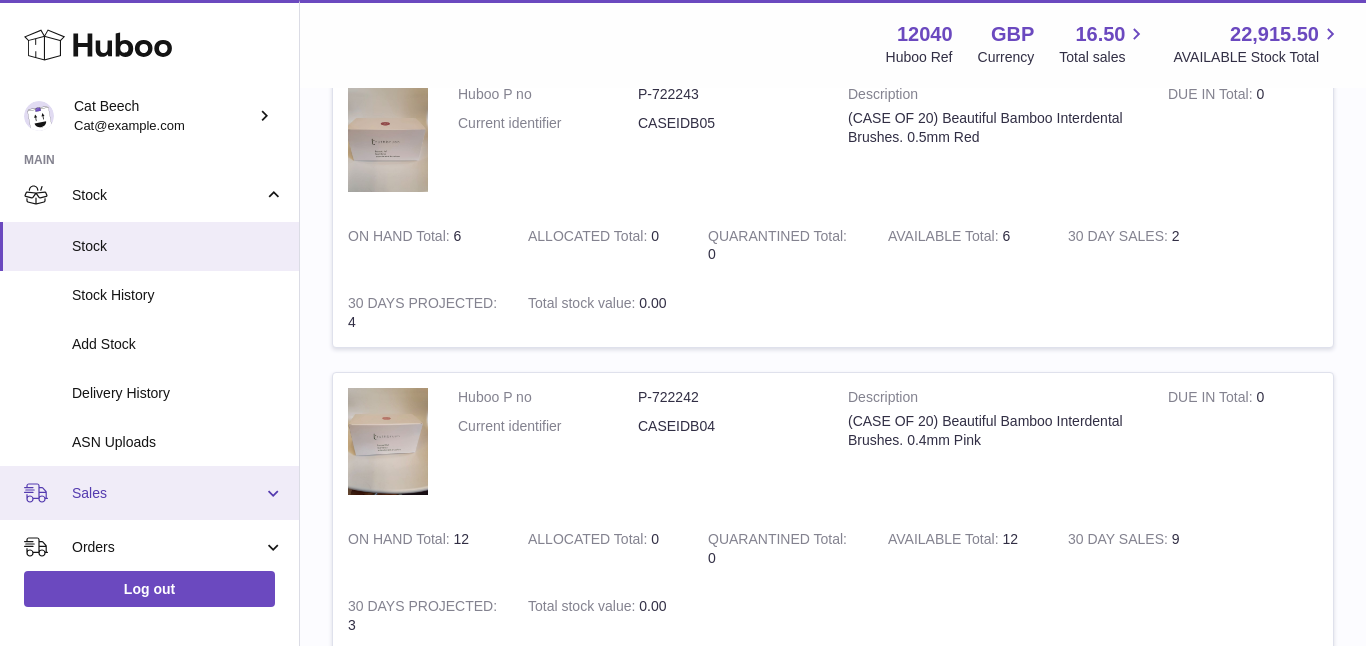 click on "Sales" at bounding box center [167, 493] 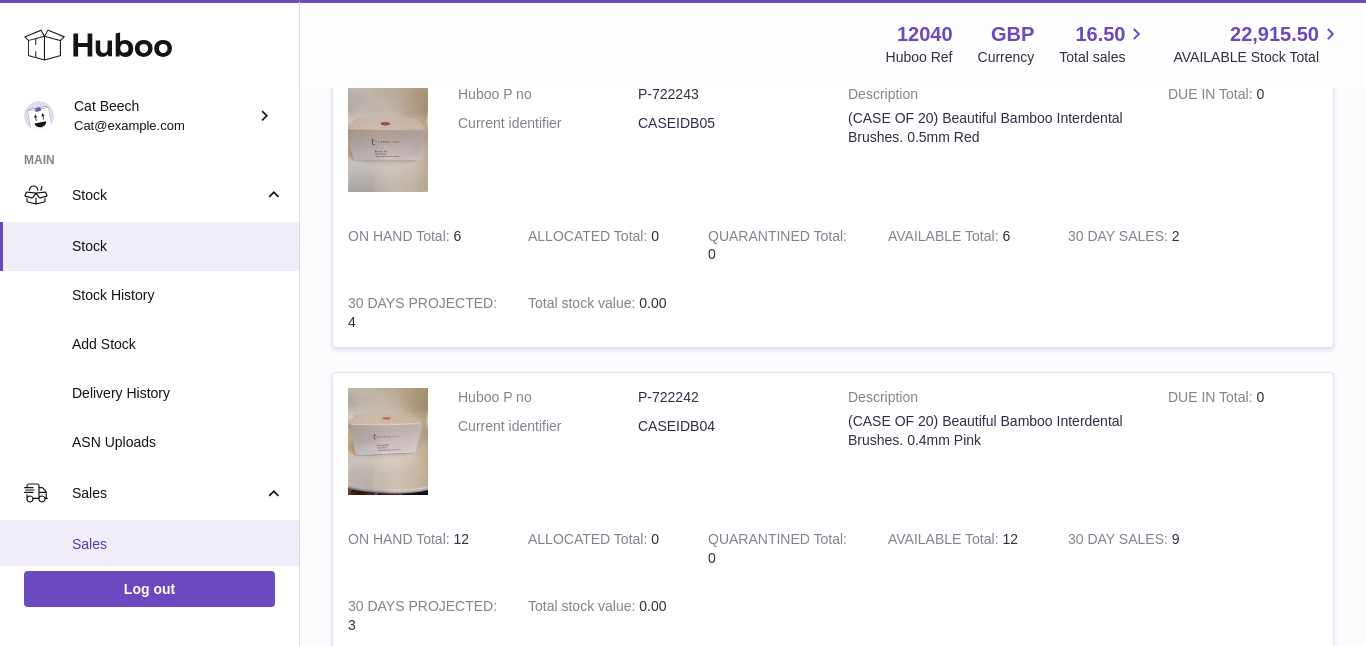 click on "Sales" at bounding box center [178, 544] 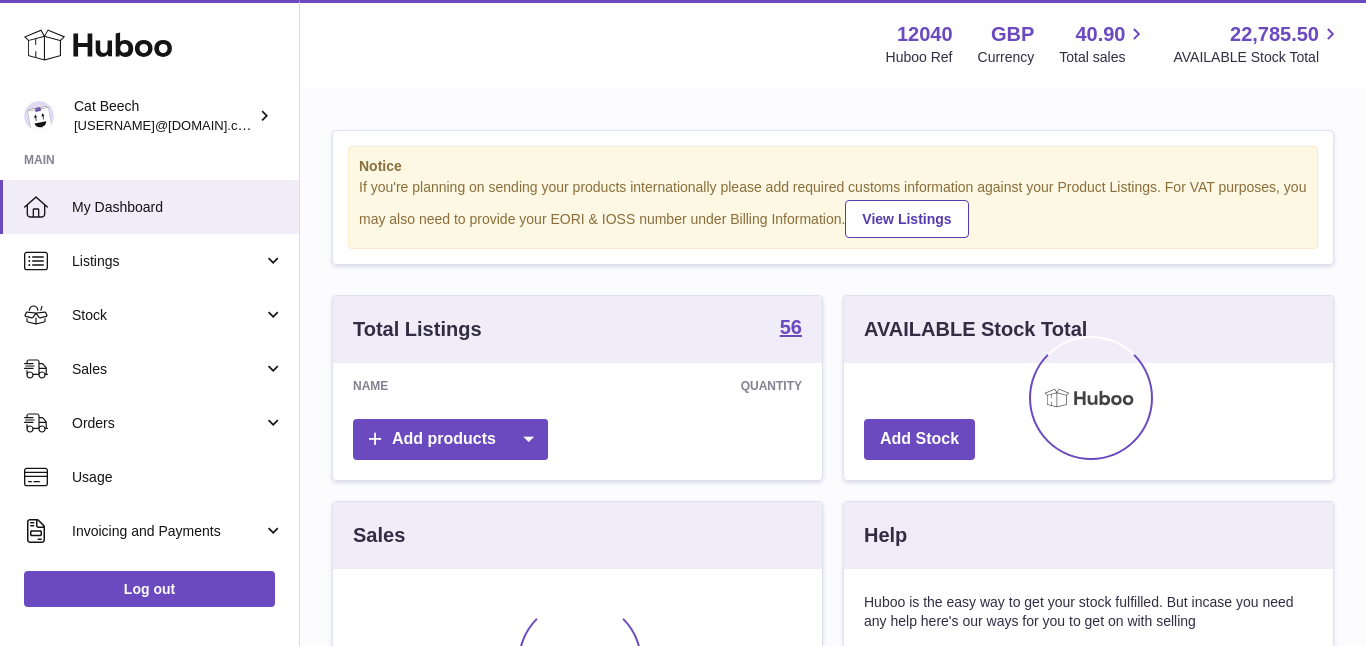scroll, scrollTop: 0, scrollLeft: 0, axis: both 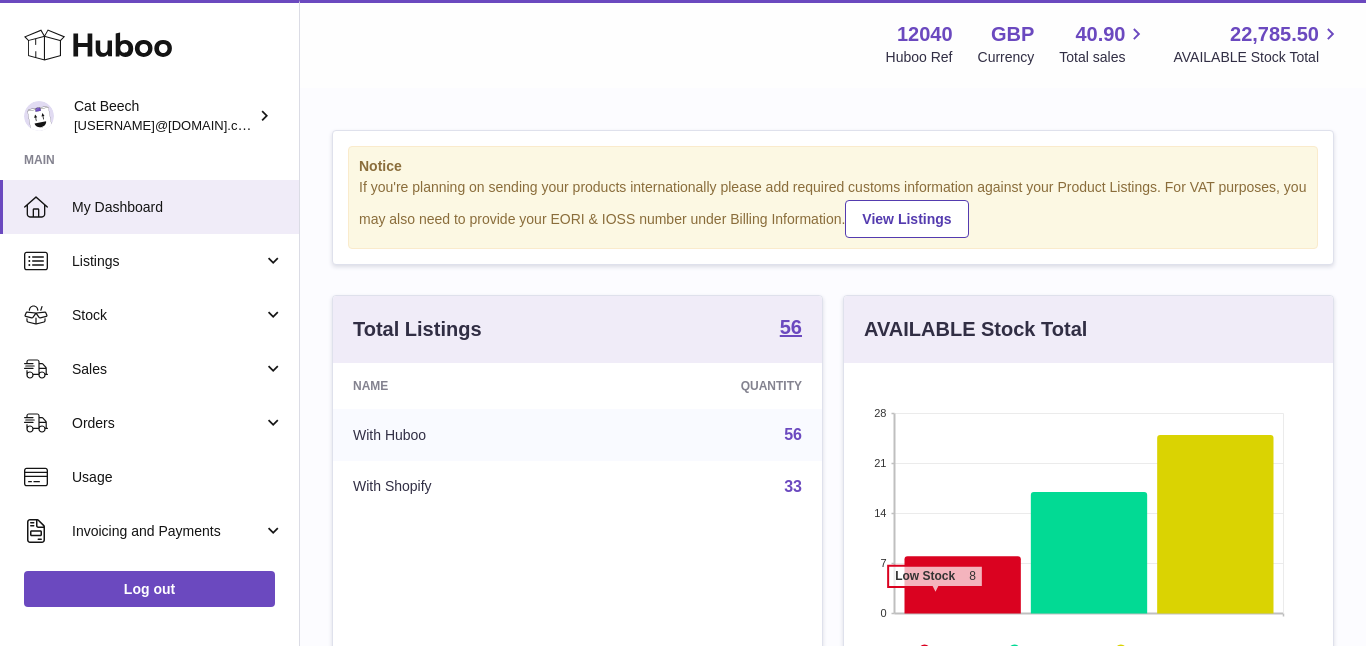 click 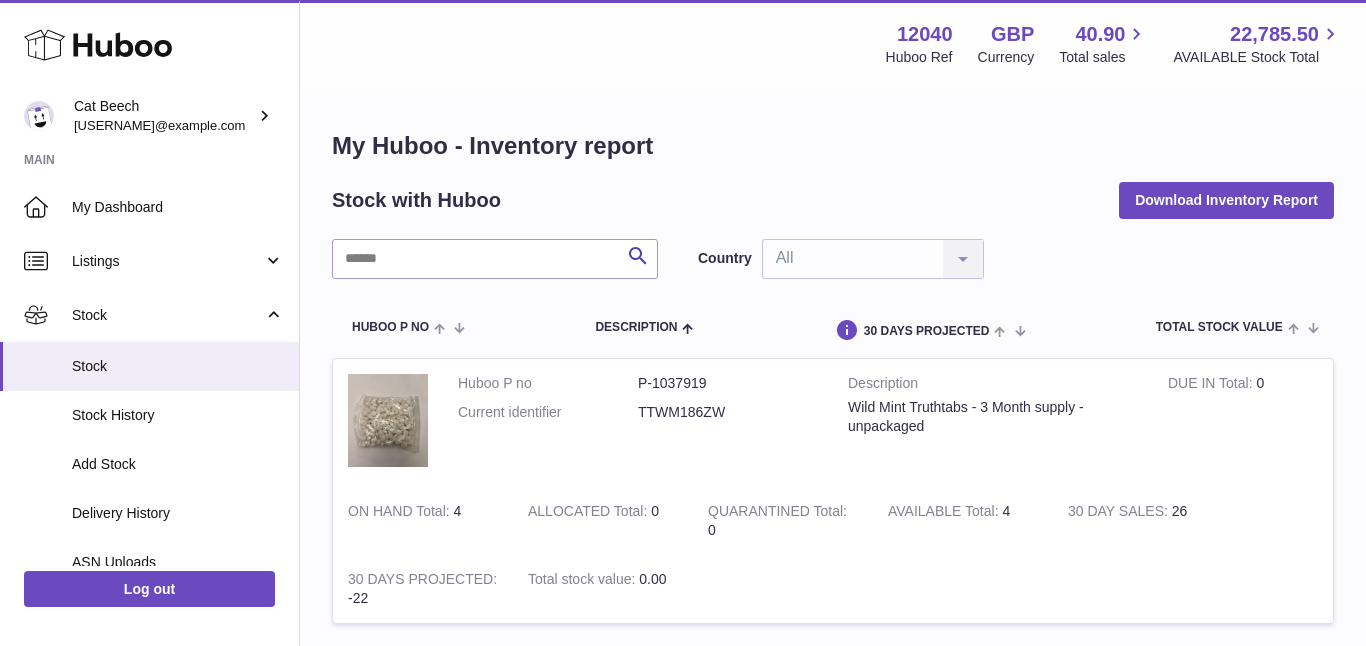 scroll, scrollTop: 0, scrollLeft: 0, axis: both 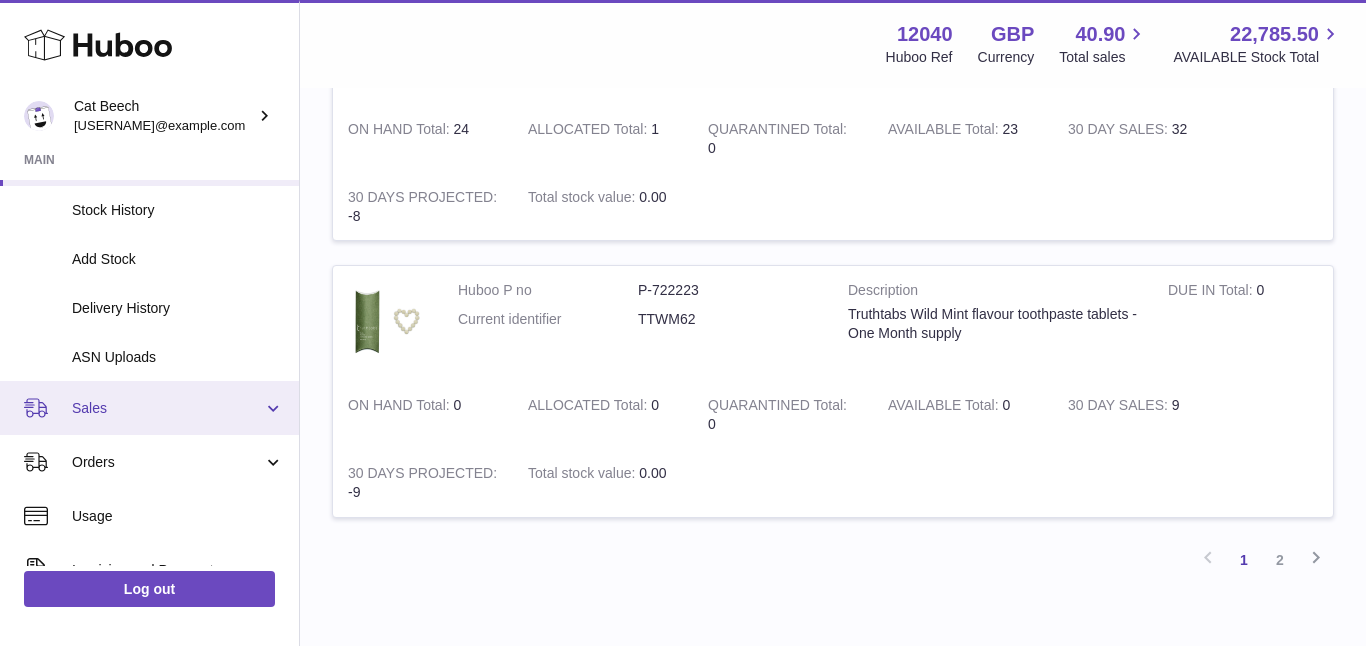 click on "Sales" at bounding box center [167, 408] 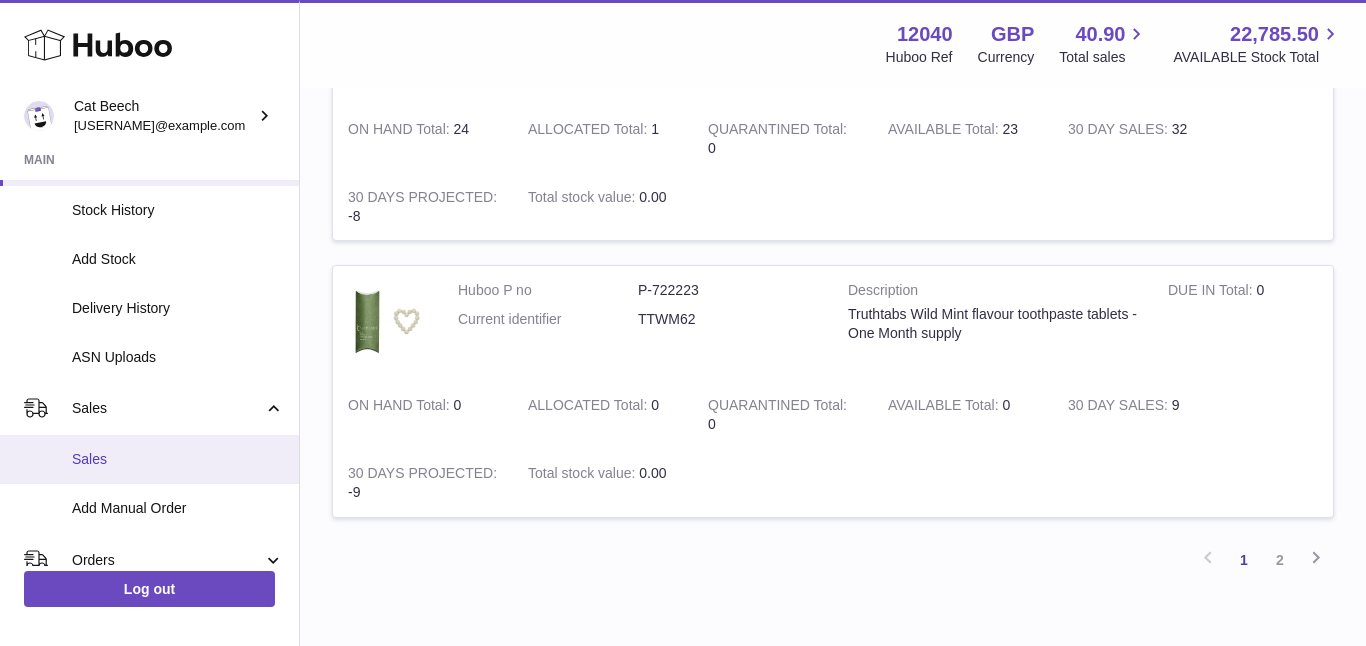 click on "Sales" at bounding box center [178, 459] 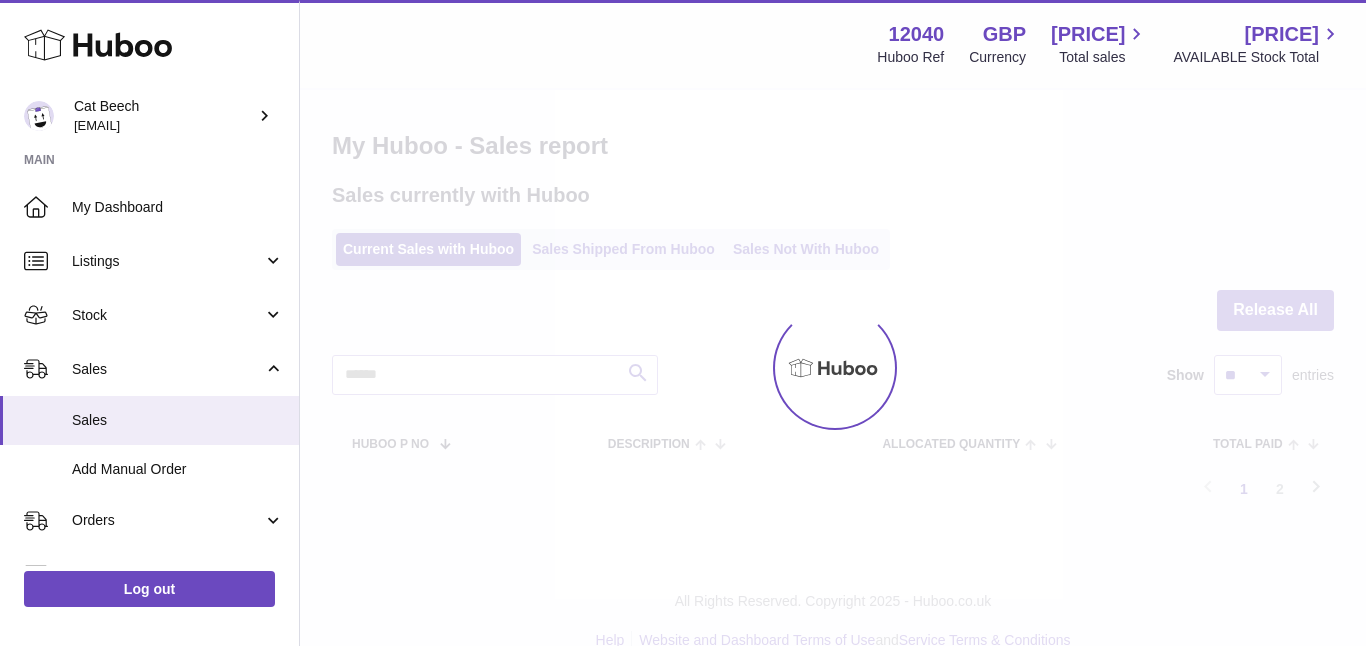 scroll, scrollTop: 0, scrollLeft: 0, axis: both 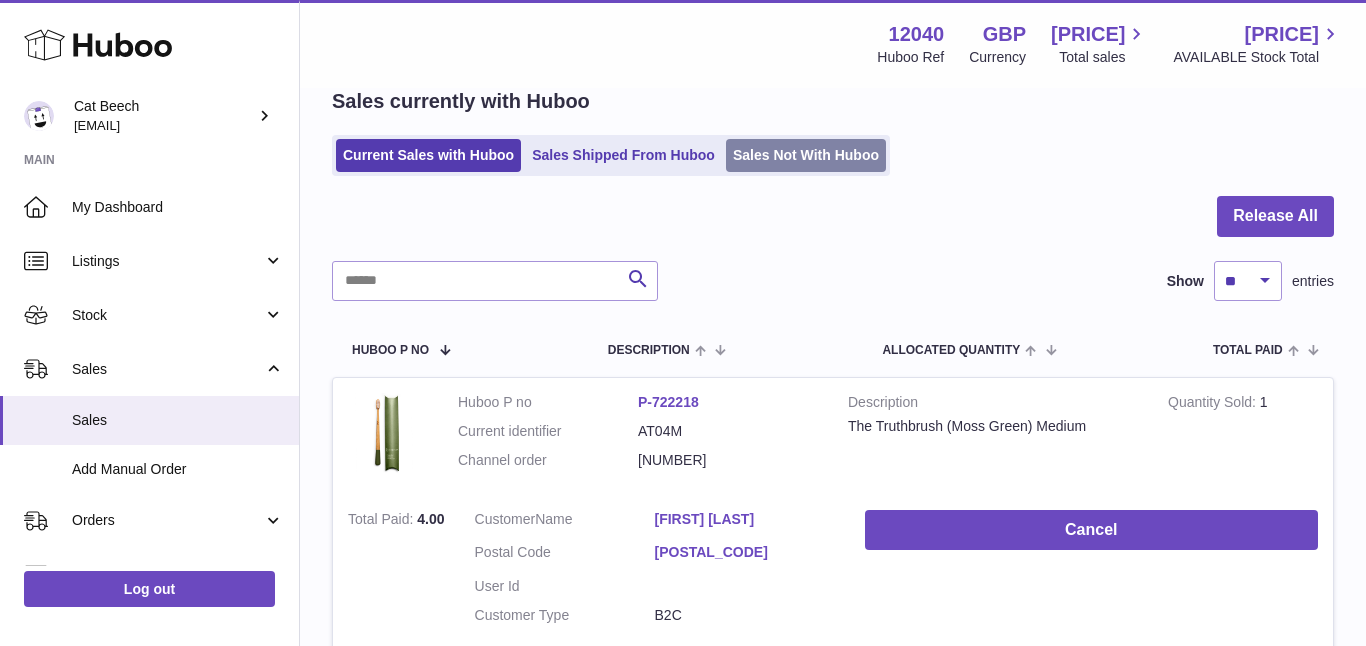 click on "Sales Not With Huboo" at bounding box center (806, 155) 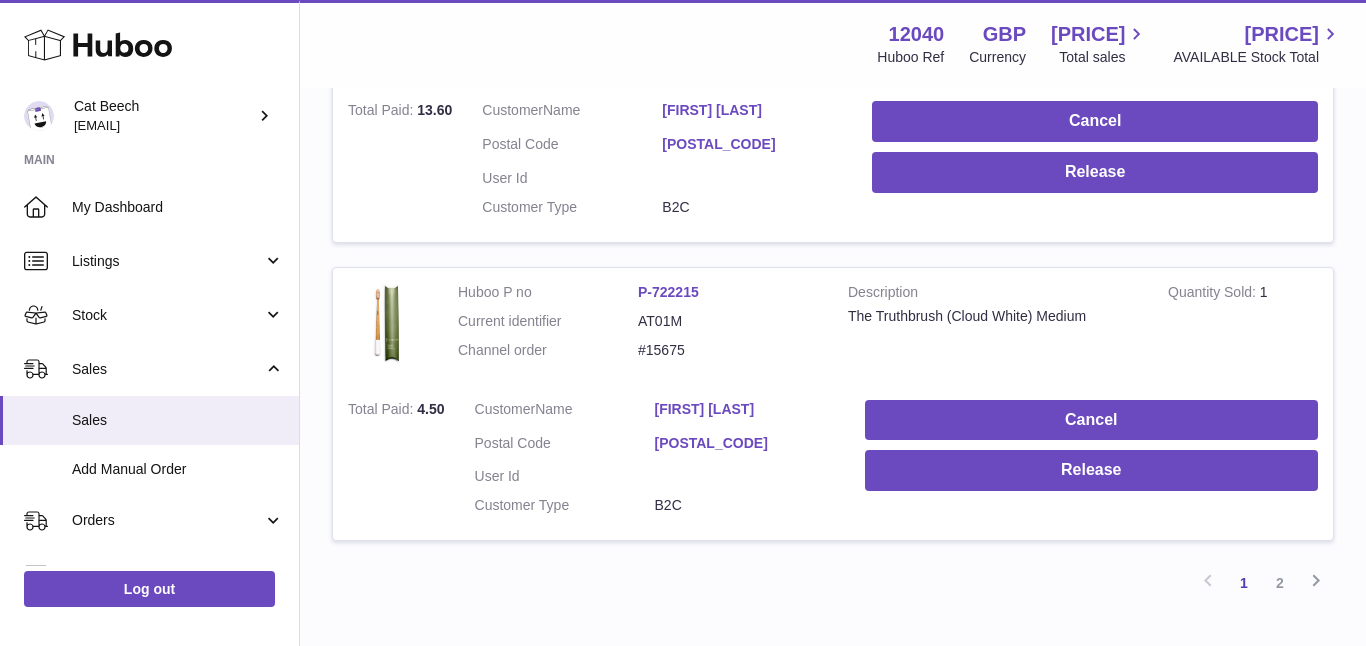 scroll, scrollTop: 2889, scrollLeft: 0, axis: vertical 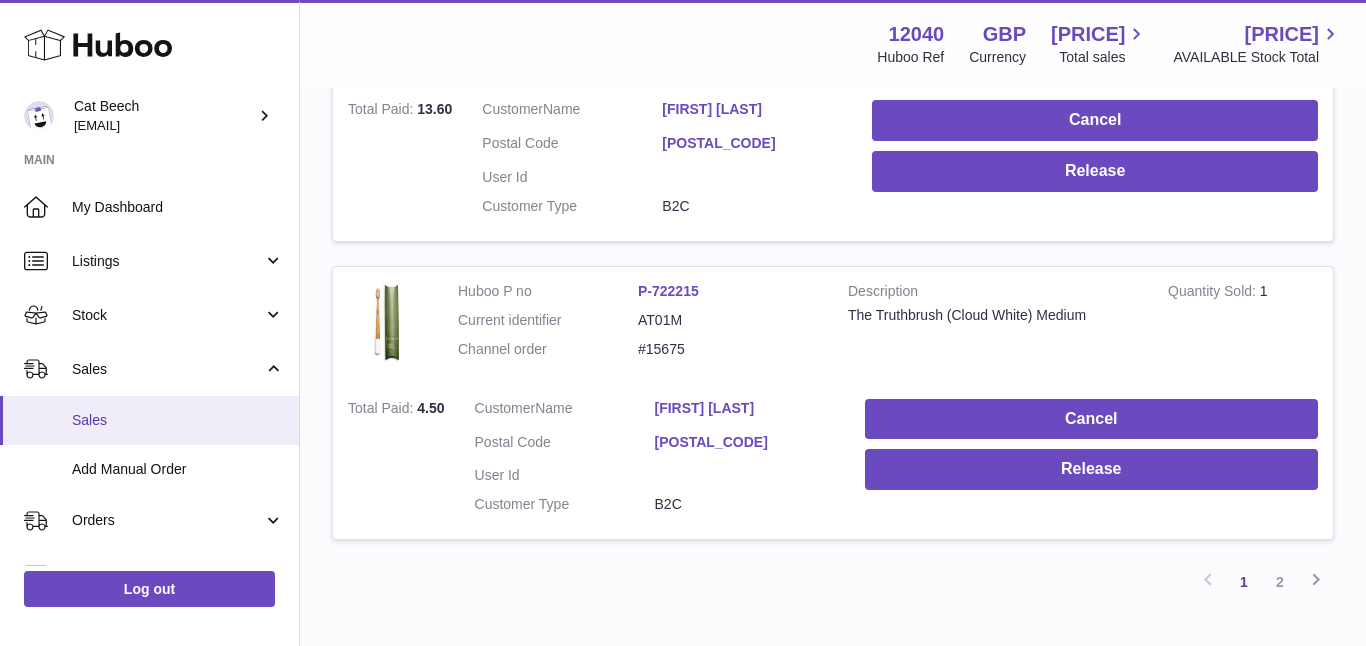 click on "Sales" at bounding box center [178, 420] 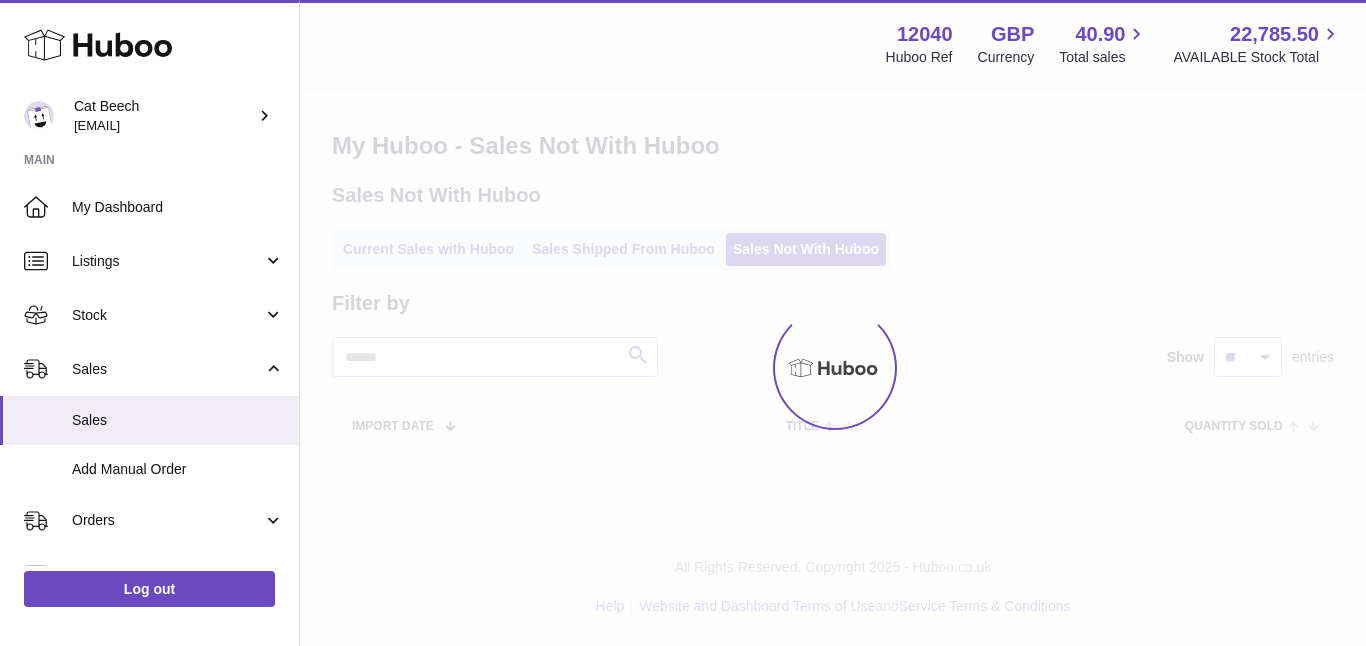scroll, scrollTop: 0, scrollLeft: 0, axis: both 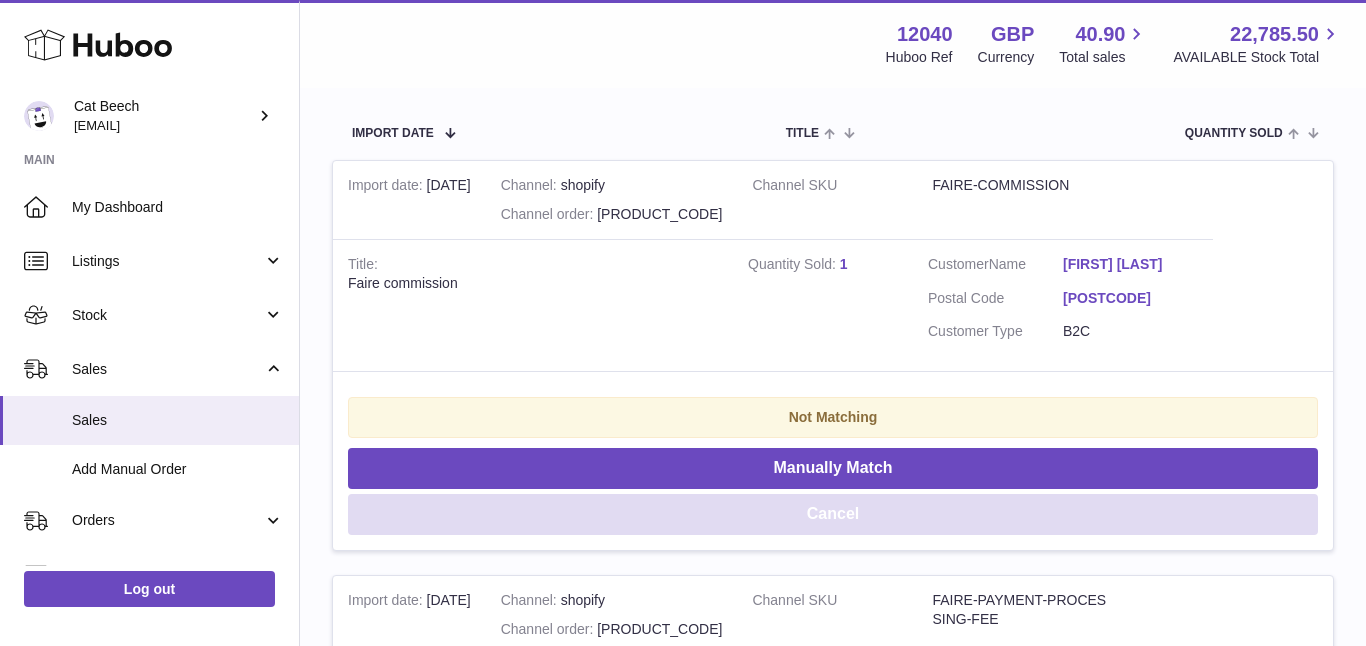 click on "Cancel" at bounding box center [833, 514] 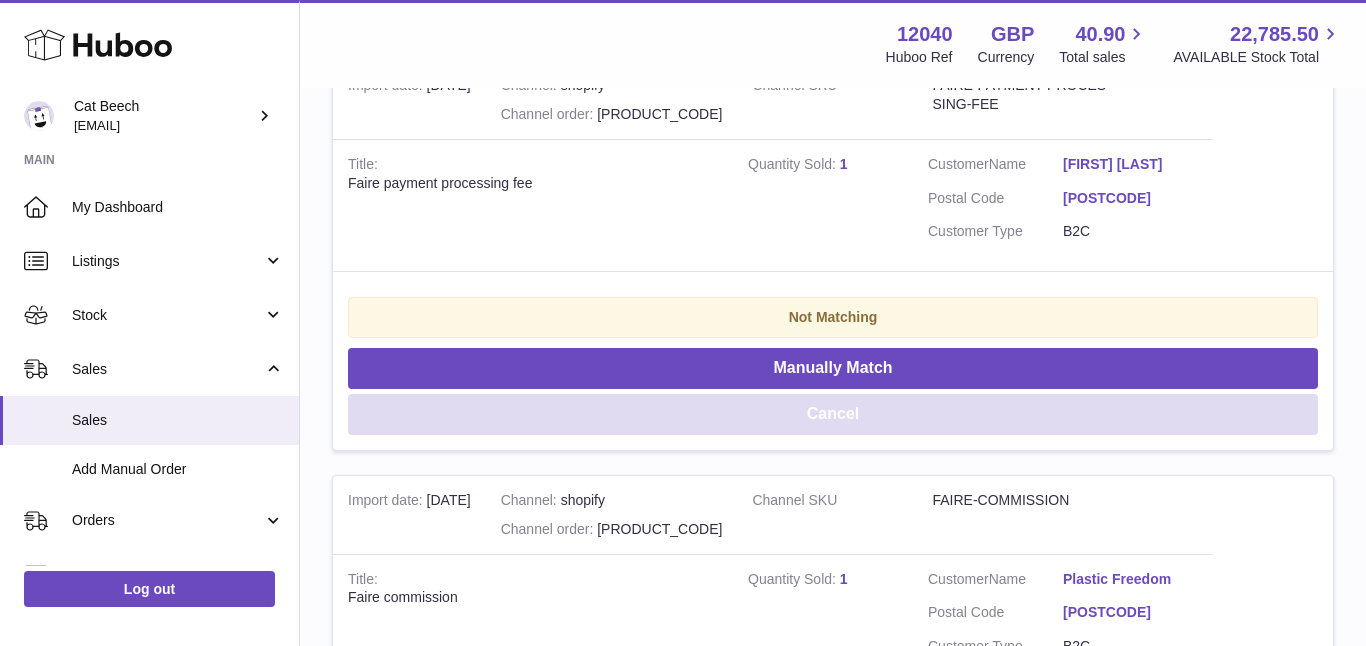 scroll, scrollTop: 460, scrollLeft: 0, axis: vertical 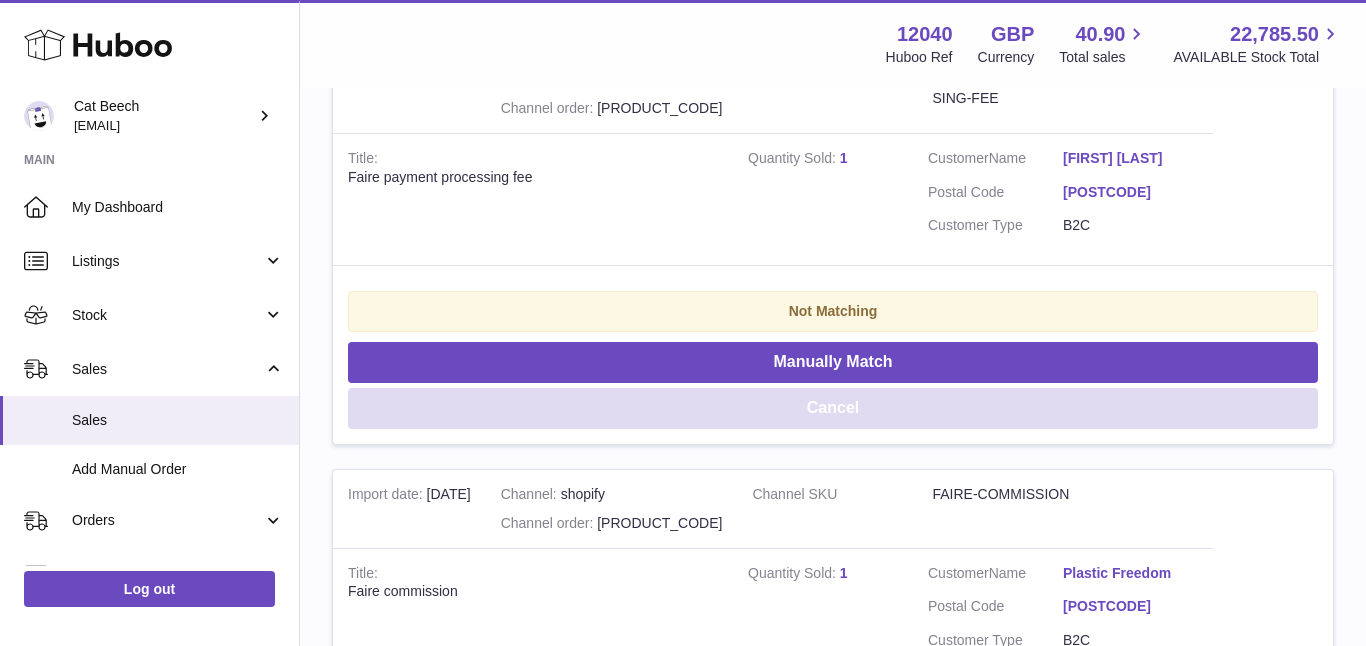 click on "Cancel" at bounding box center [833, 408] 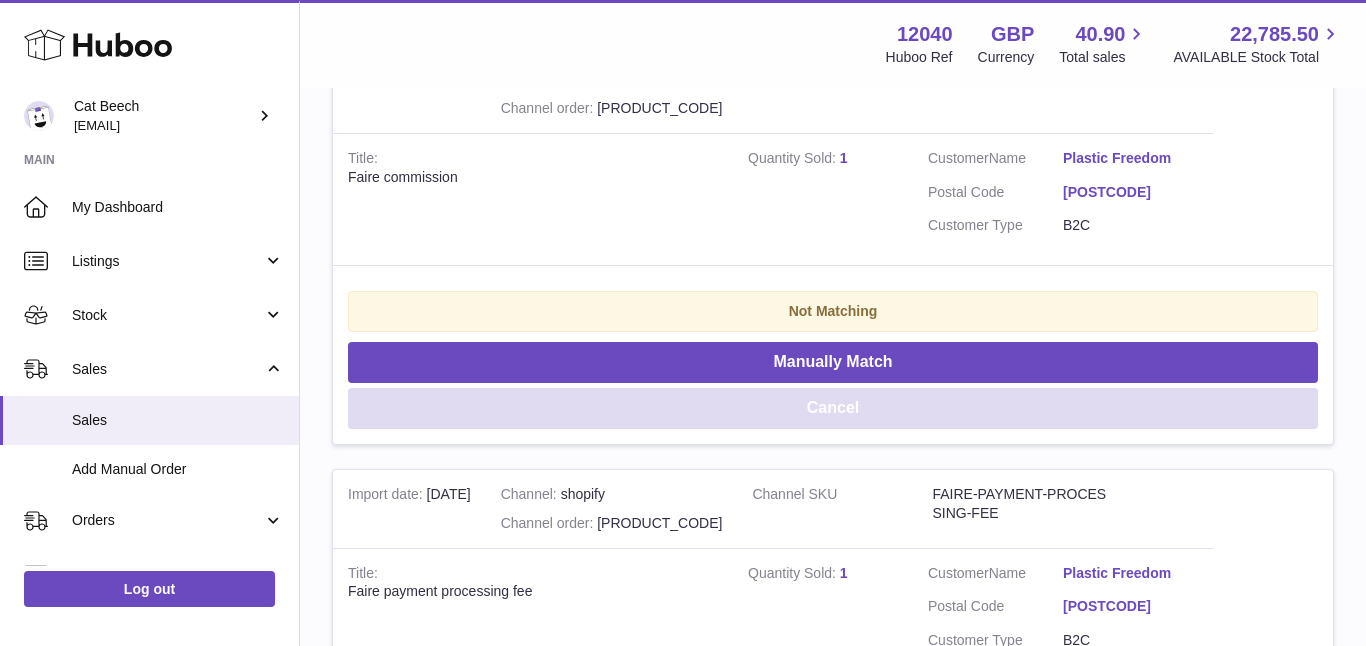 click on "Cancel" at bounding box center [833, 408] 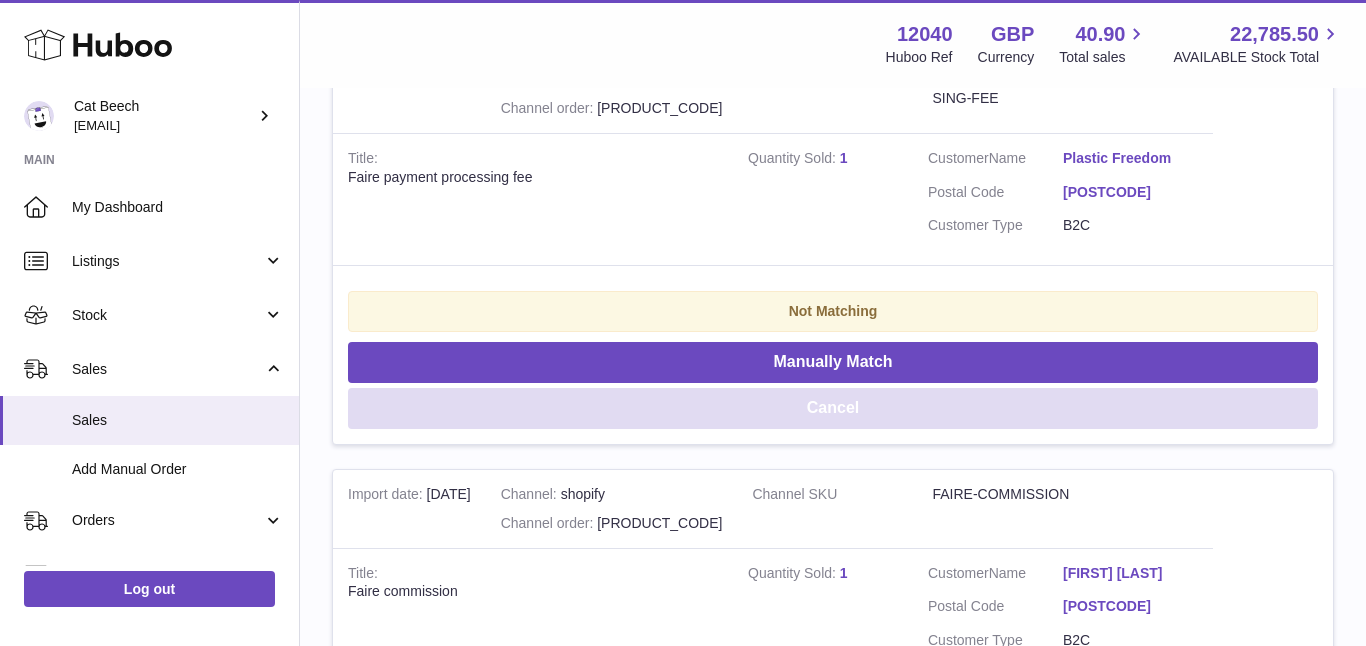 click on "Cancel" at bounding box center (833, 408) 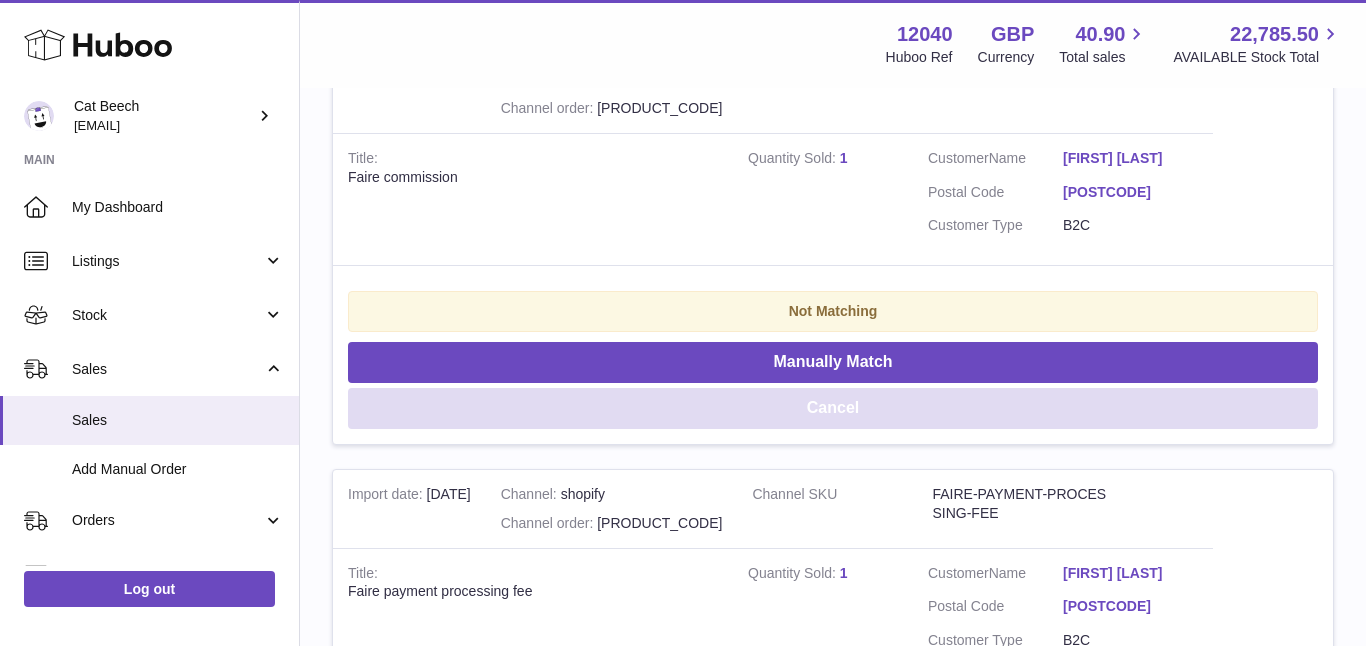 click on "Cancel" at bounding box center (833, 408) 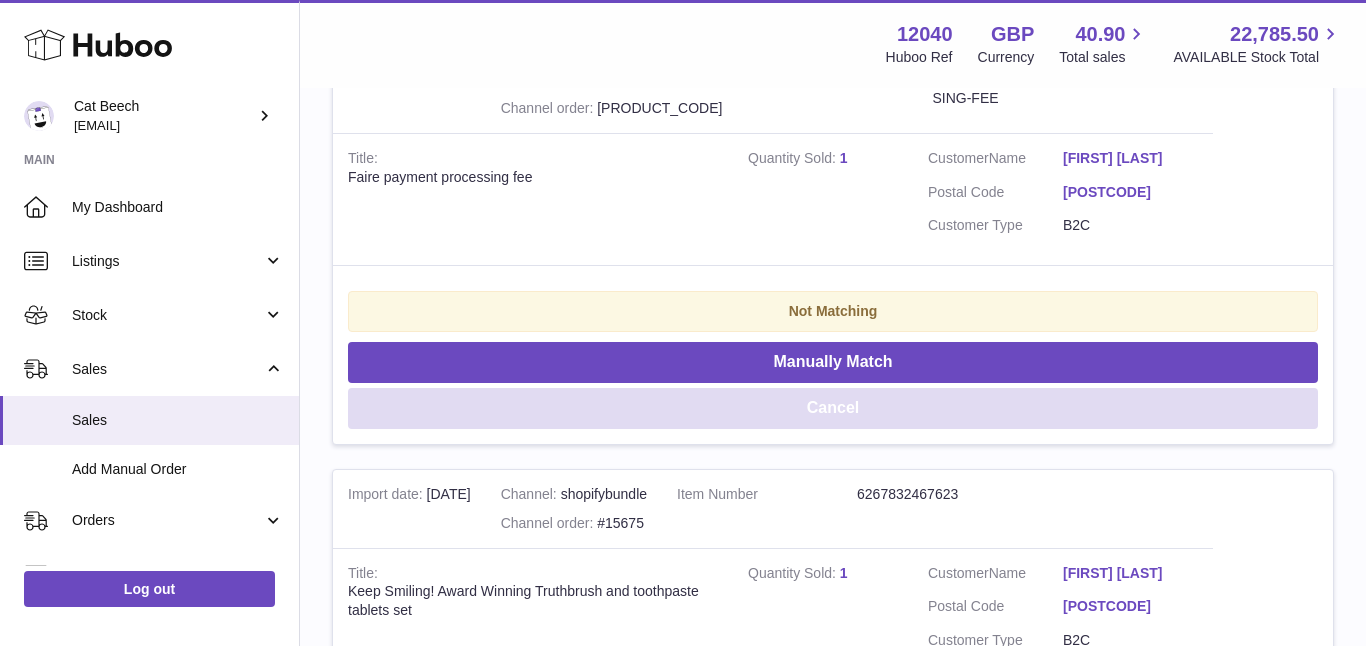 click on "Cancel" at bounding box center (833, 408) 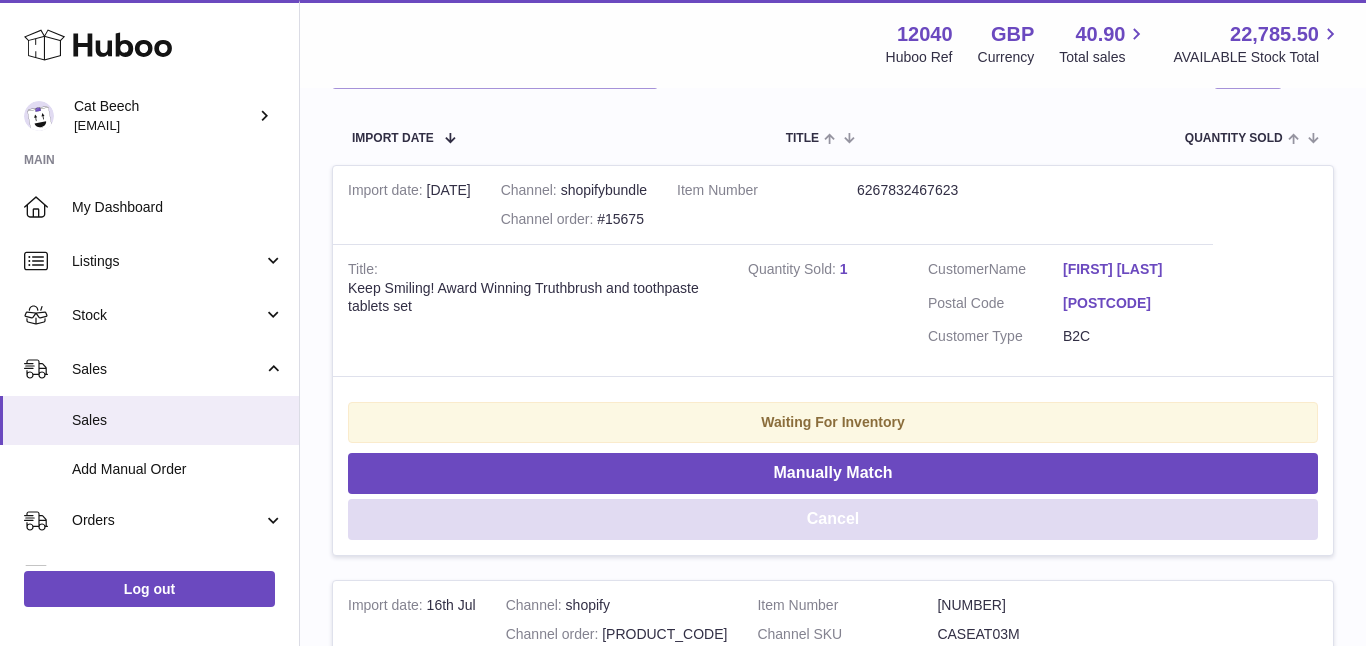 scroll, scrollTop: 348, scrollLeft: 0, axis: vertical 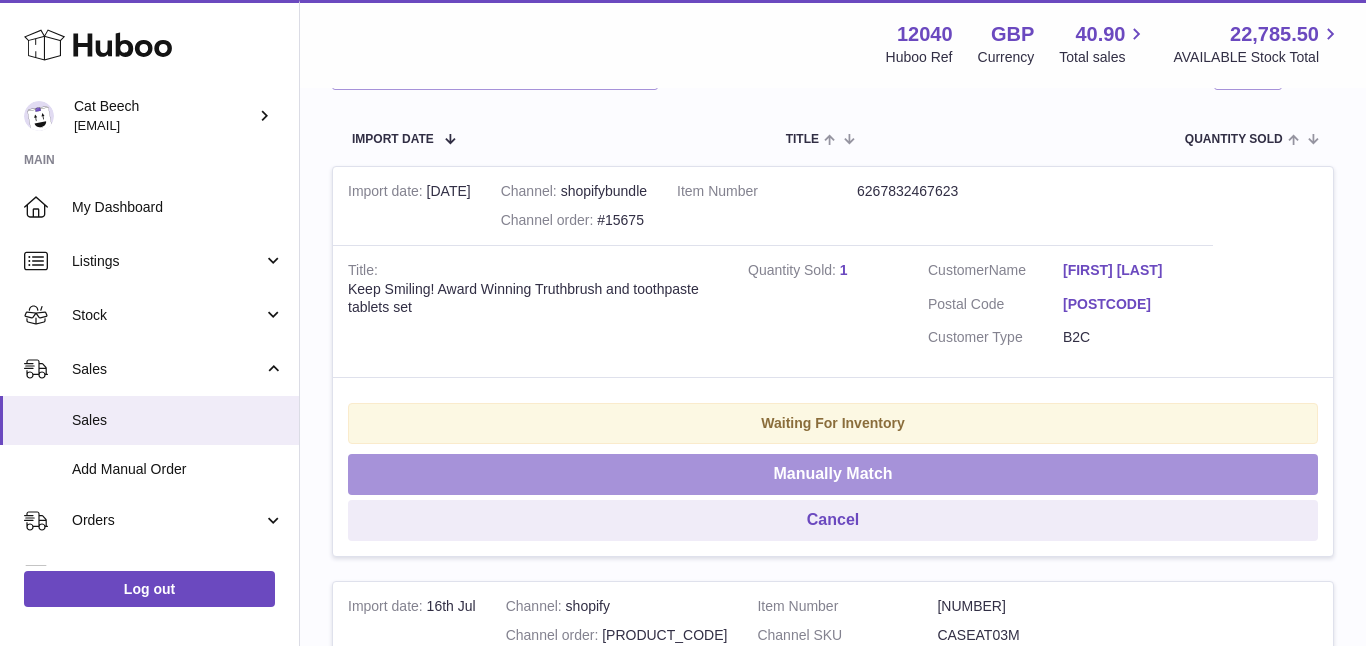 click on "Manually Match" at bounding box center [833, 474] 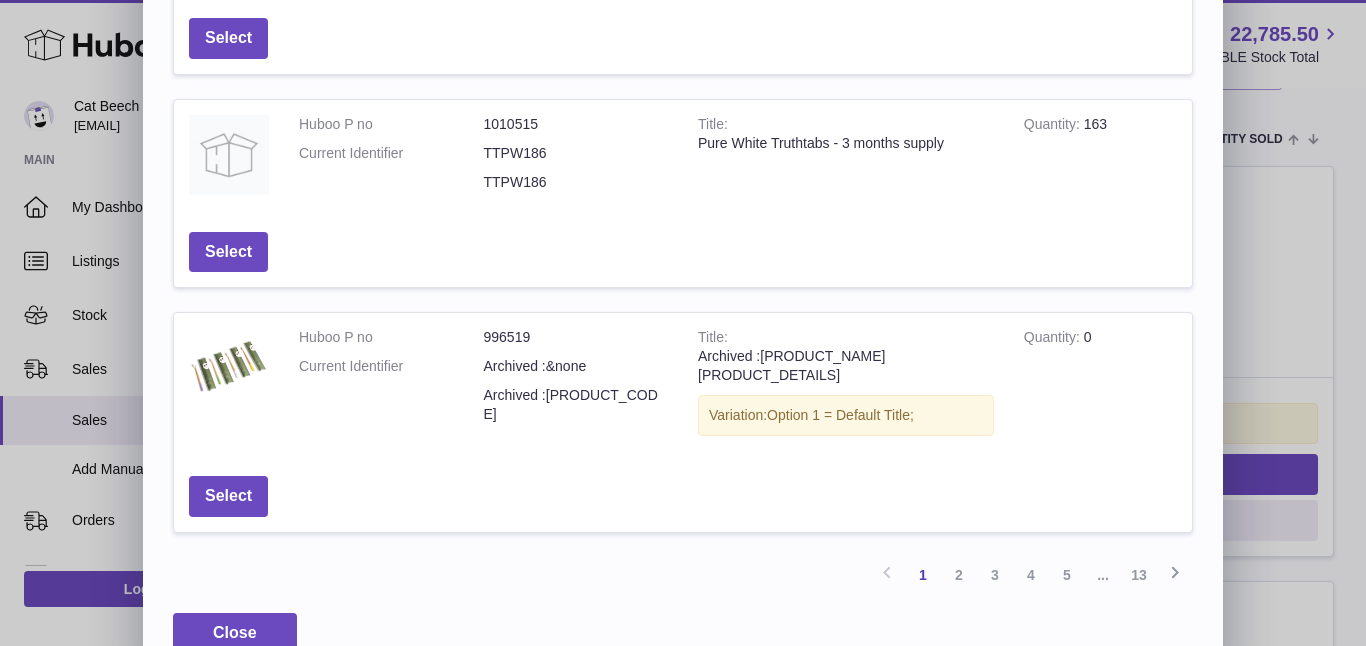 scroll, scrollTop: 755, scrollLeft: 0, axis: vertical 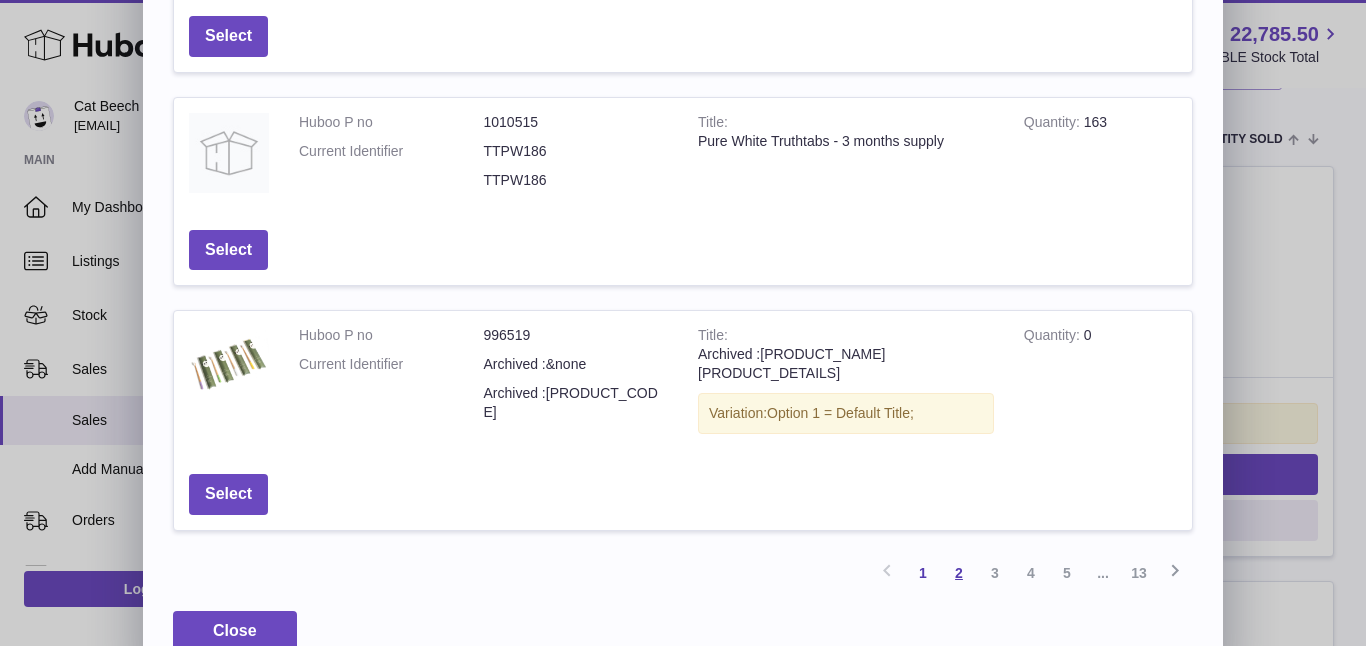 click on "2" at bounding box center [959, 573] 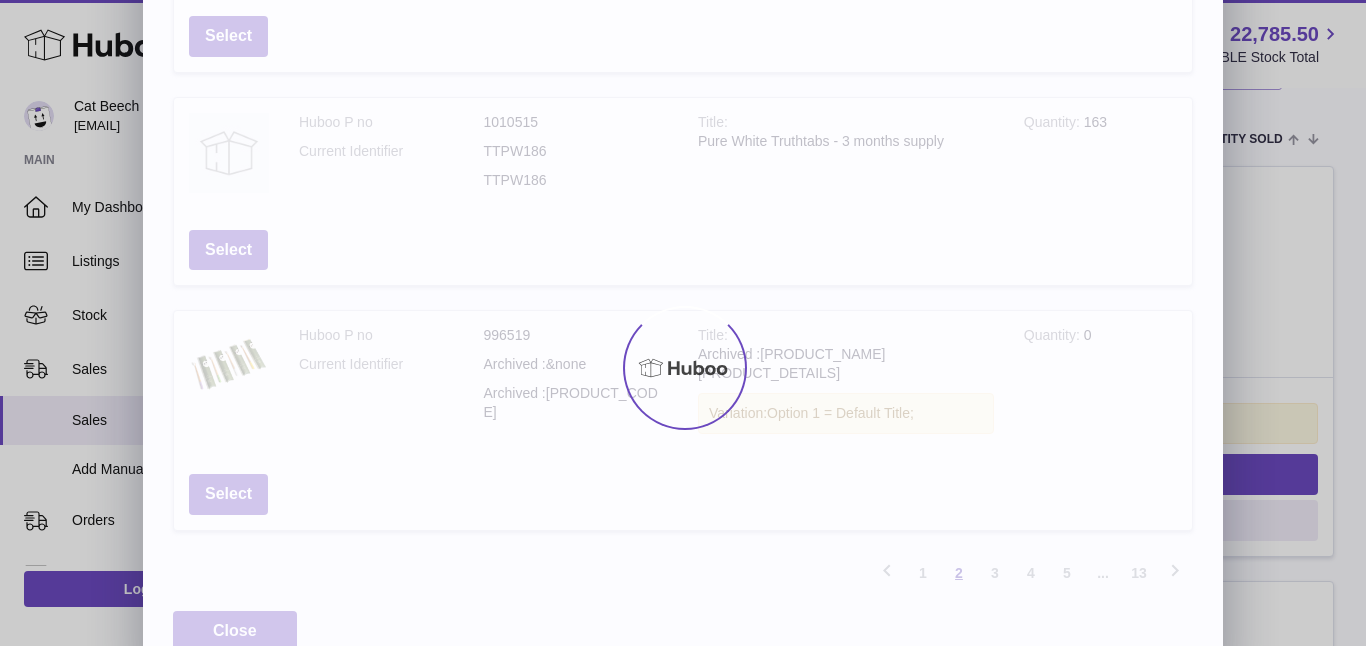 scroll, scrollTop: 90, scrollLeft: 0, axis: vertical 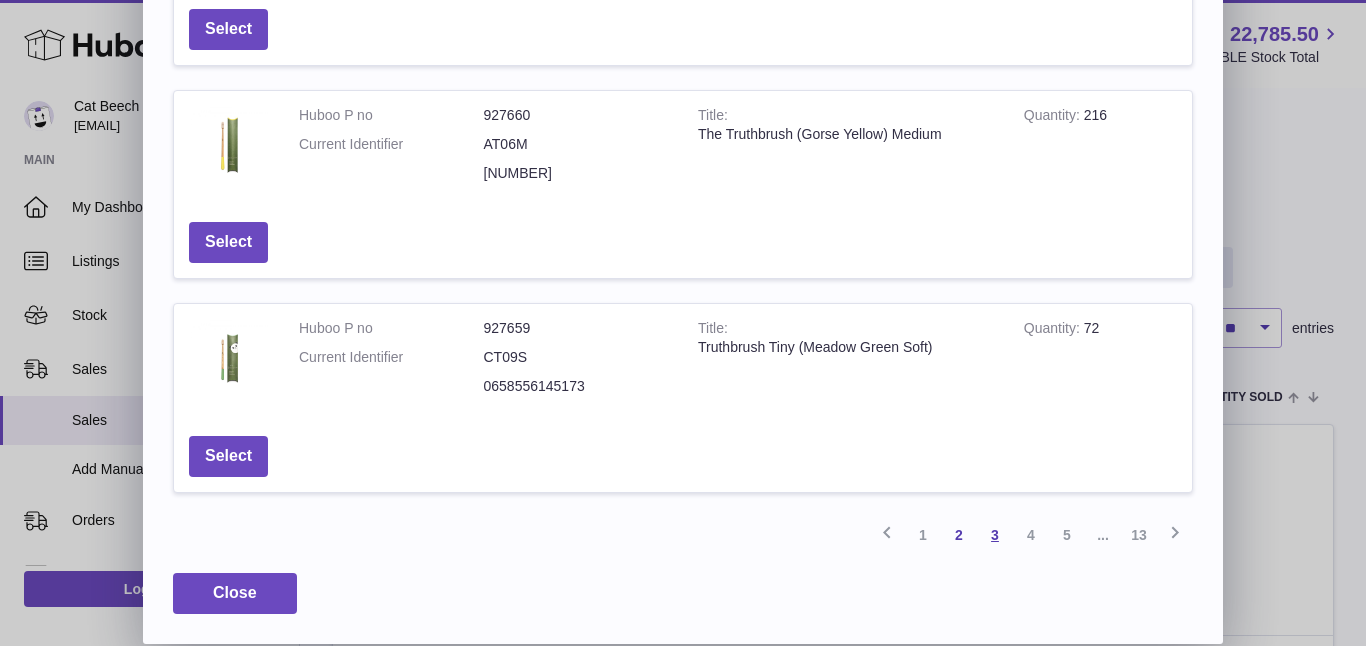 click on "3" at bounding box center [995, 535] 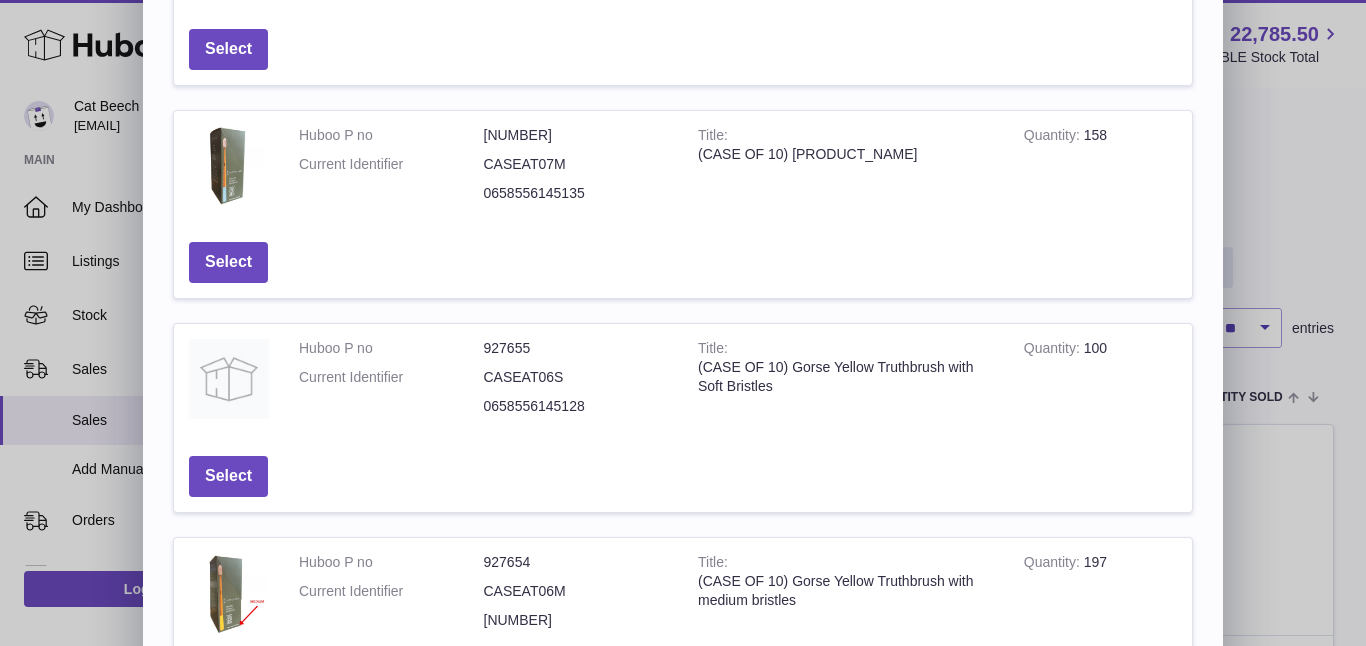 scroll, scrollTop: 767, scrollLeft: 0, axis: vertical 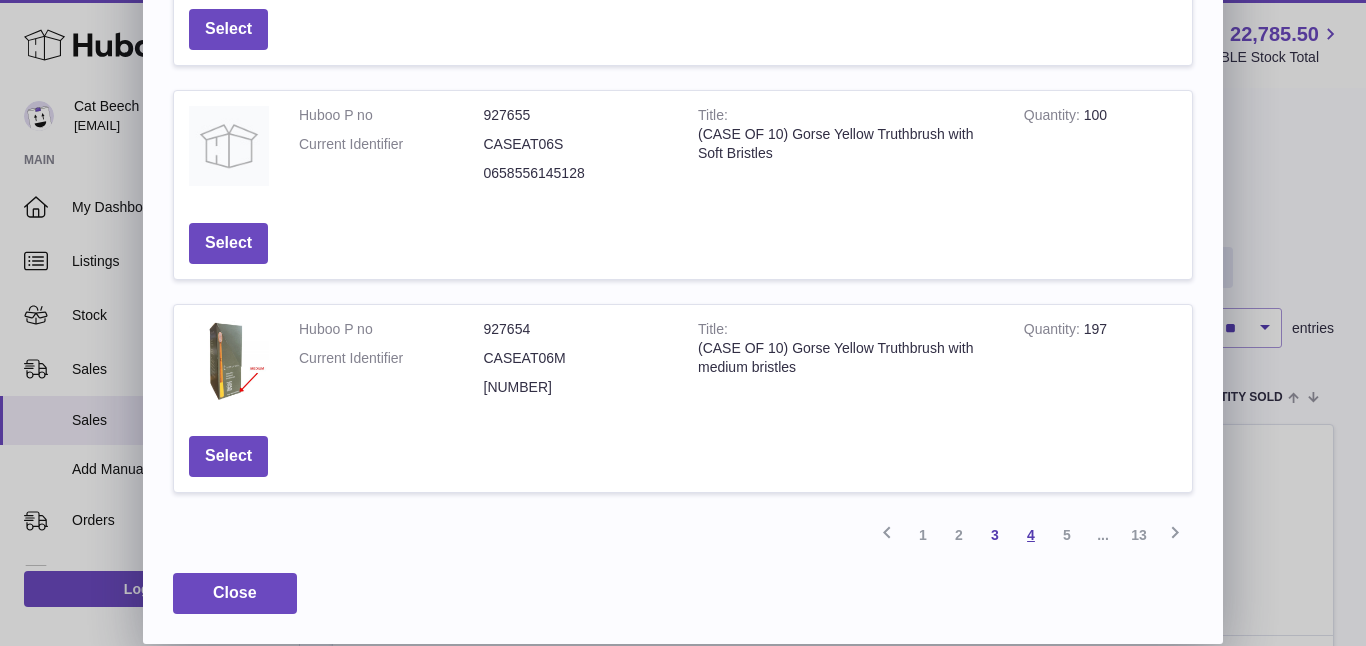 click on "4" at bounding box center (1031, 535) 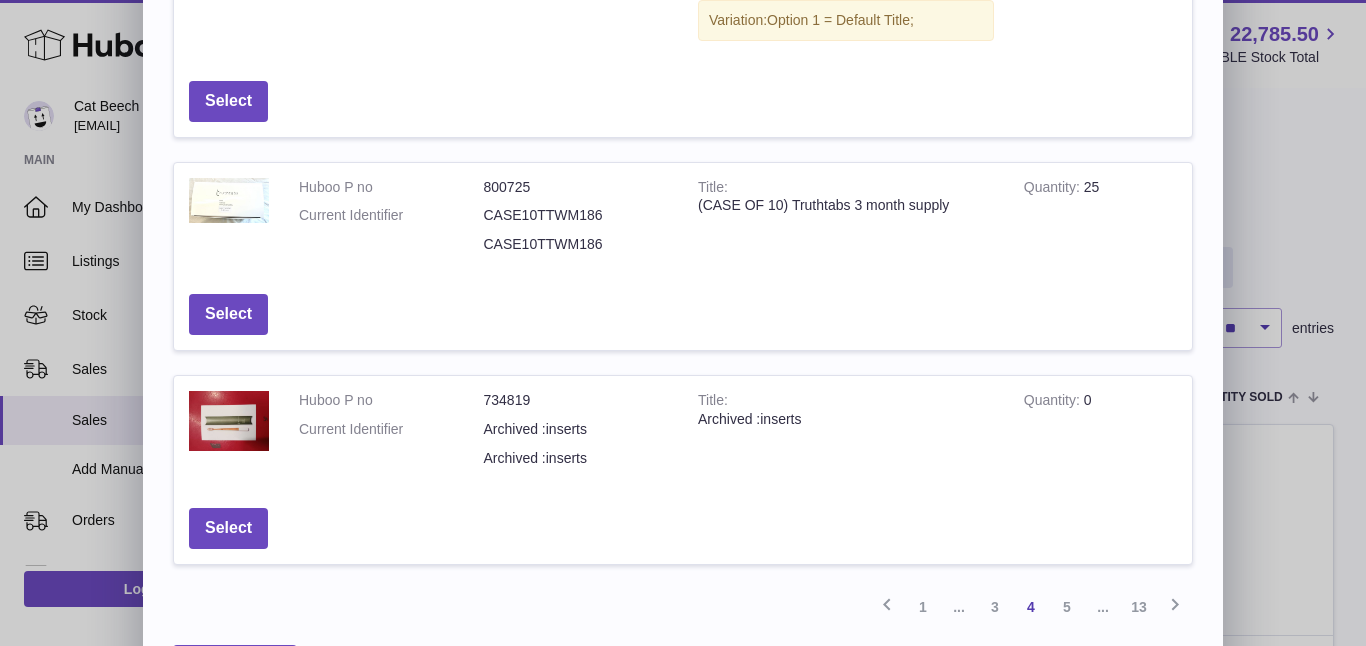 scroll, scrollTop: 762, scrollLeft: 0, axis: vertical 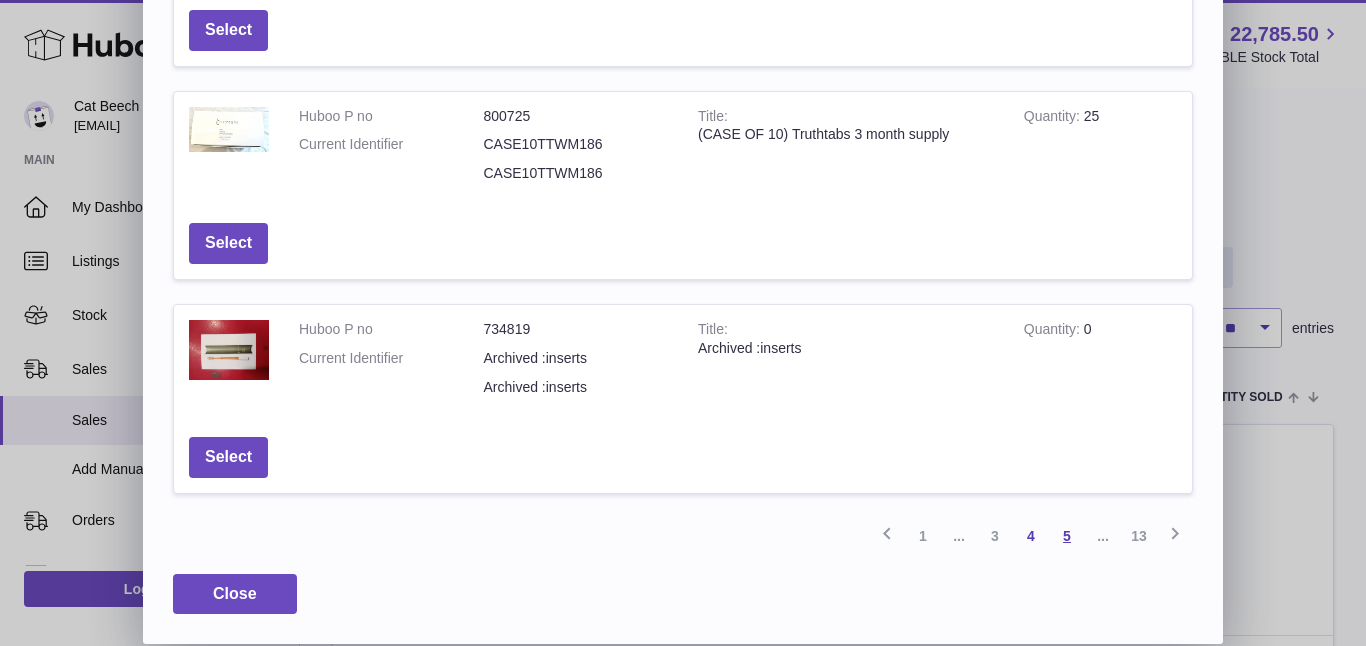 click on "5" at bounding box center (1067, 536) 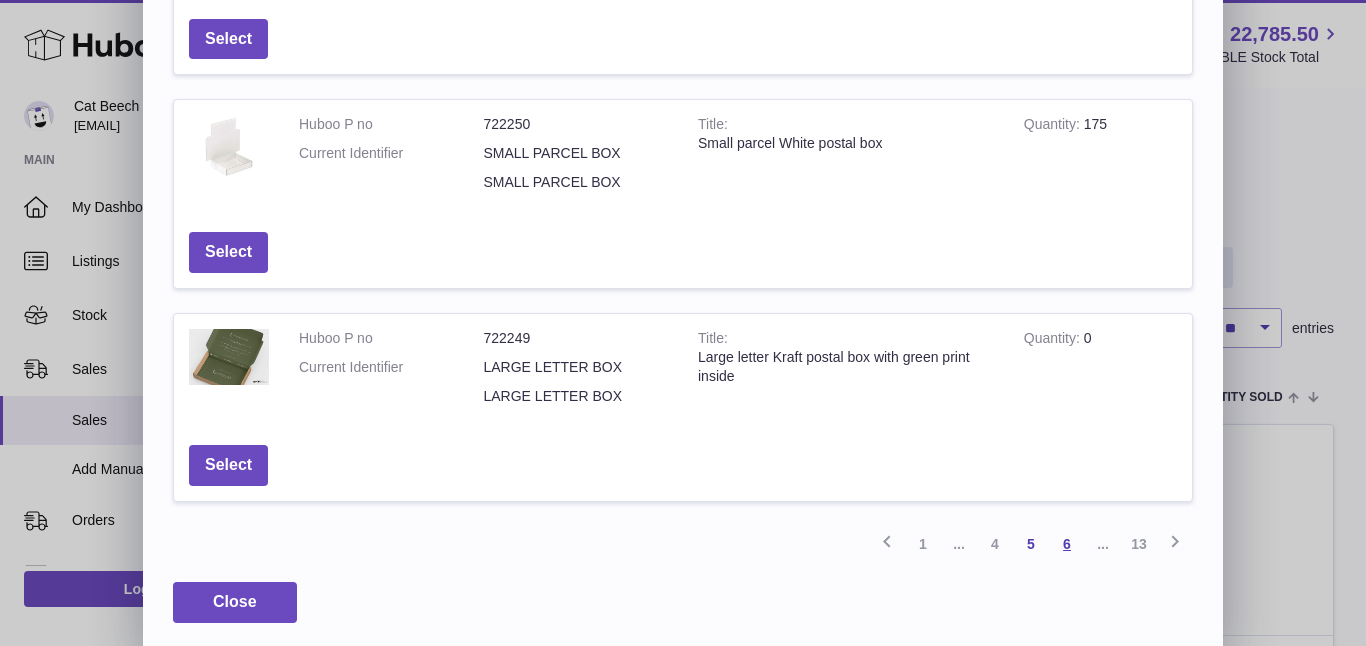 scroll, scrollTop: 822, scrollLeft: 0, axis: vertical 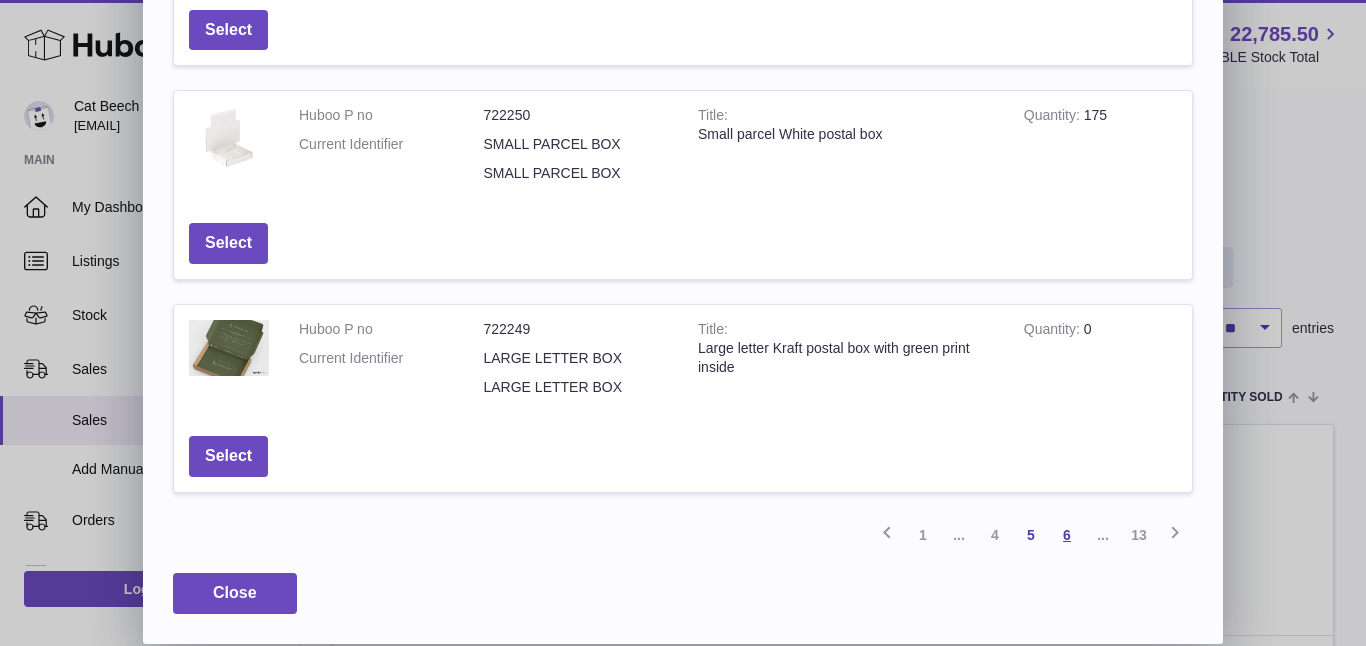 click on "6" at bounding box center (1067, 535) 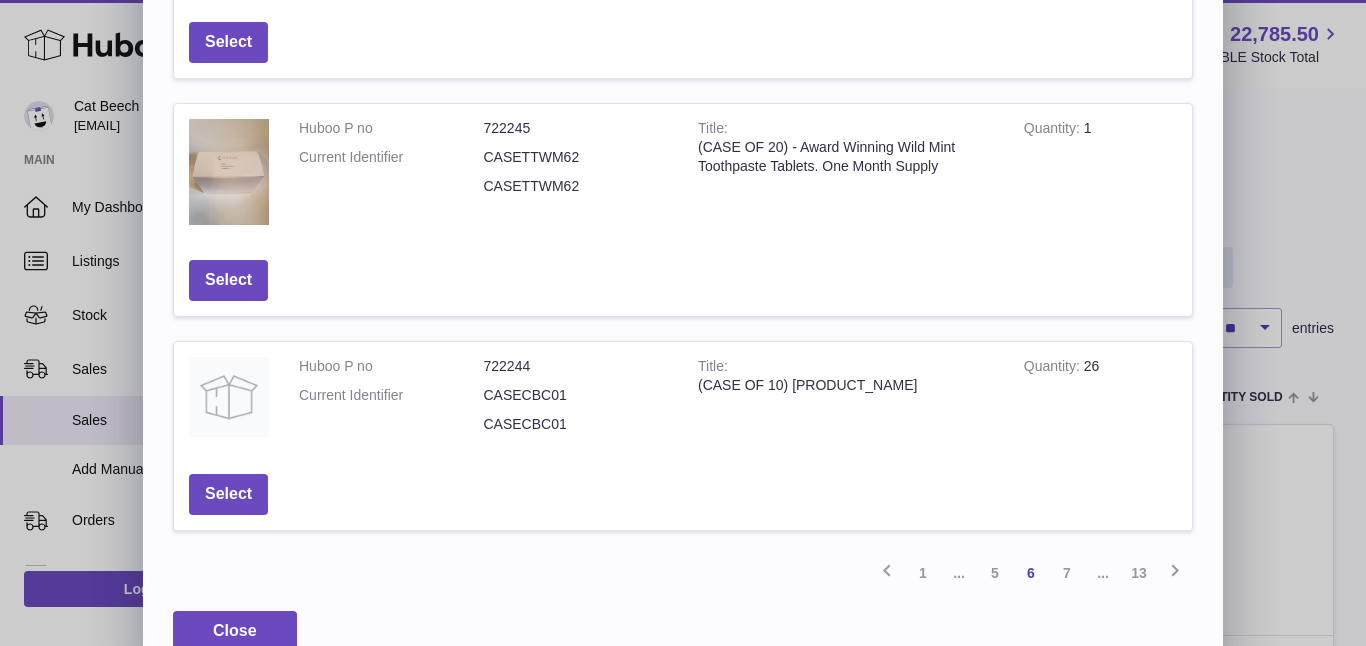 scroll, scrollTop: 737, scrollLeft: 0, axis: vertical 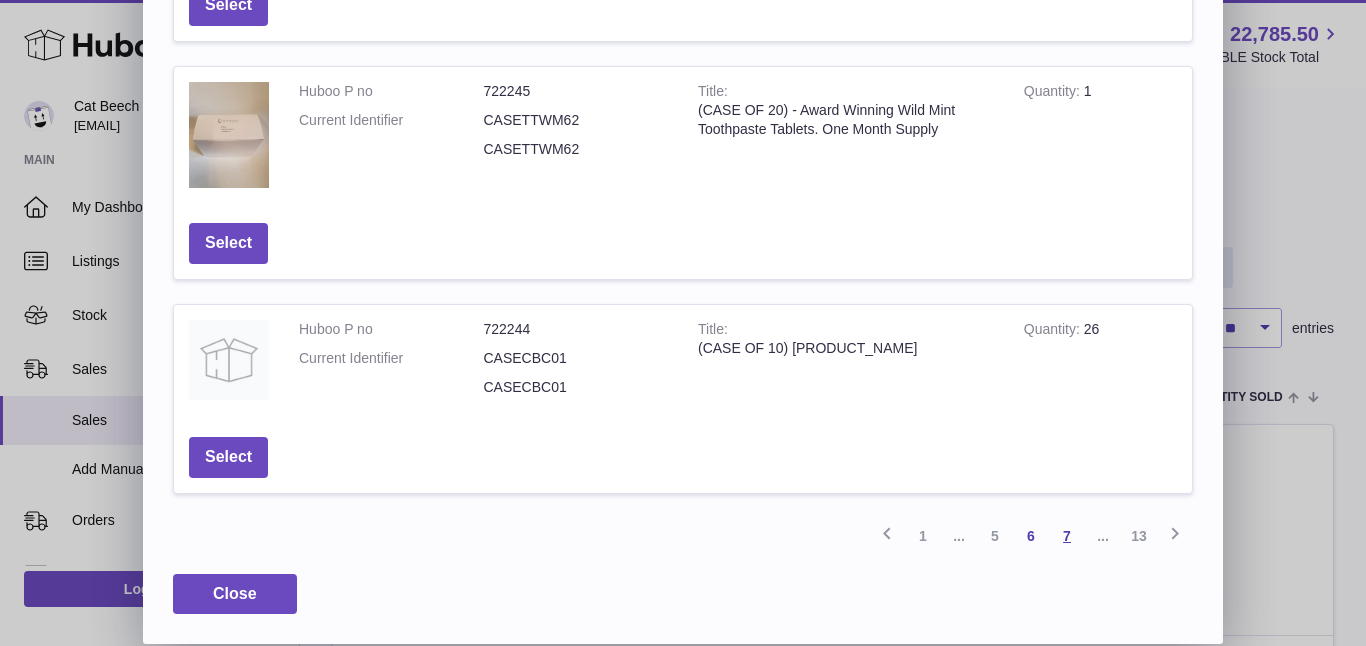 click on "7" at bounding box center [1067, 536] 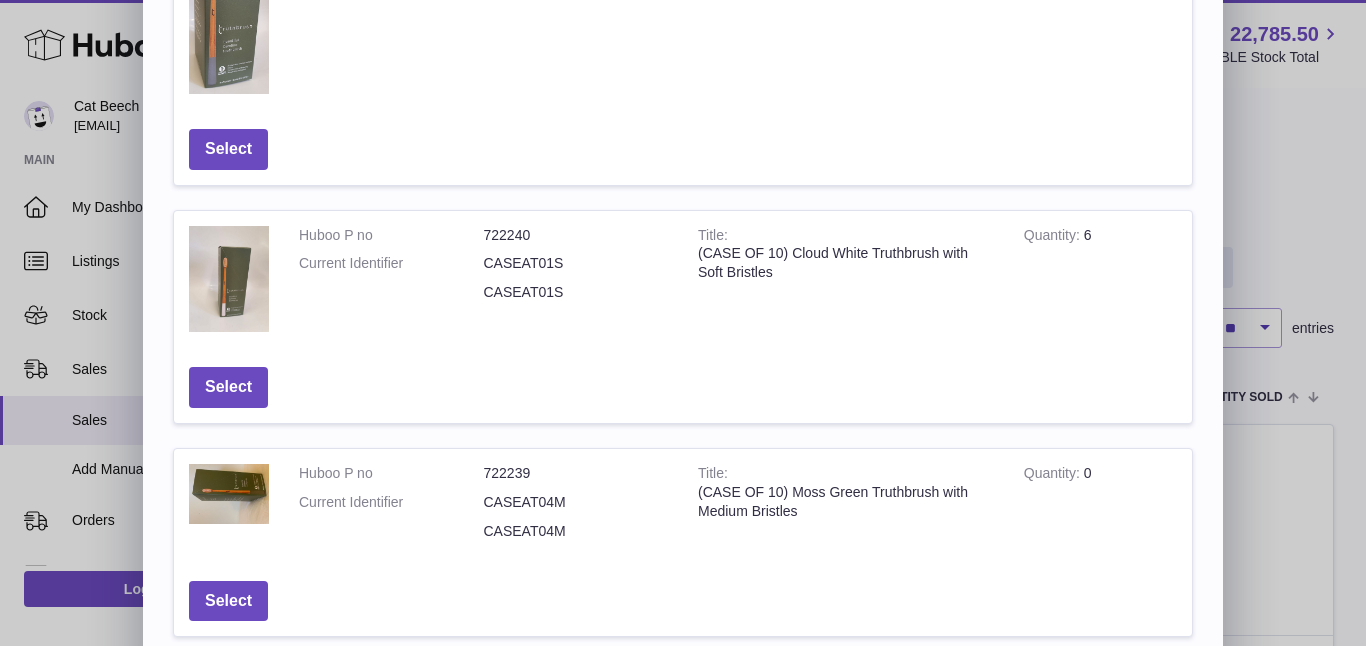 scroll, scrollTop: 874, scrollLeft: 0, axis: vertical 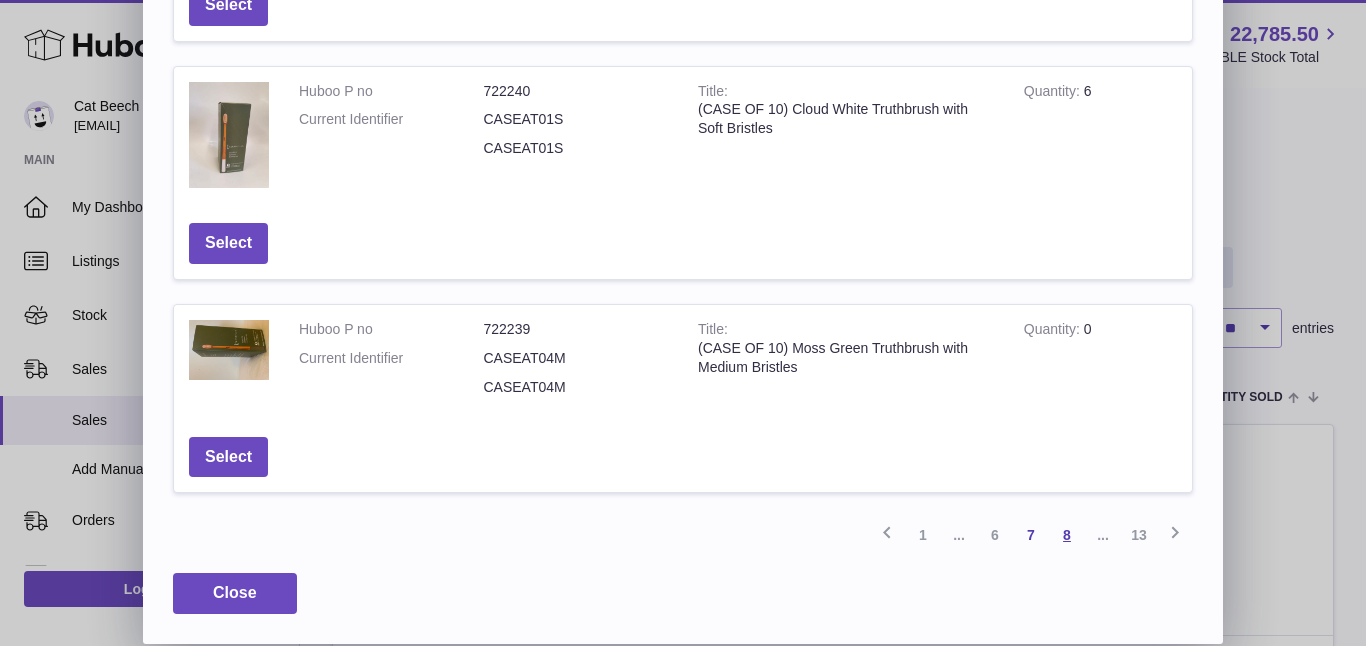 click on "8" at bounding box center [1067, 535] 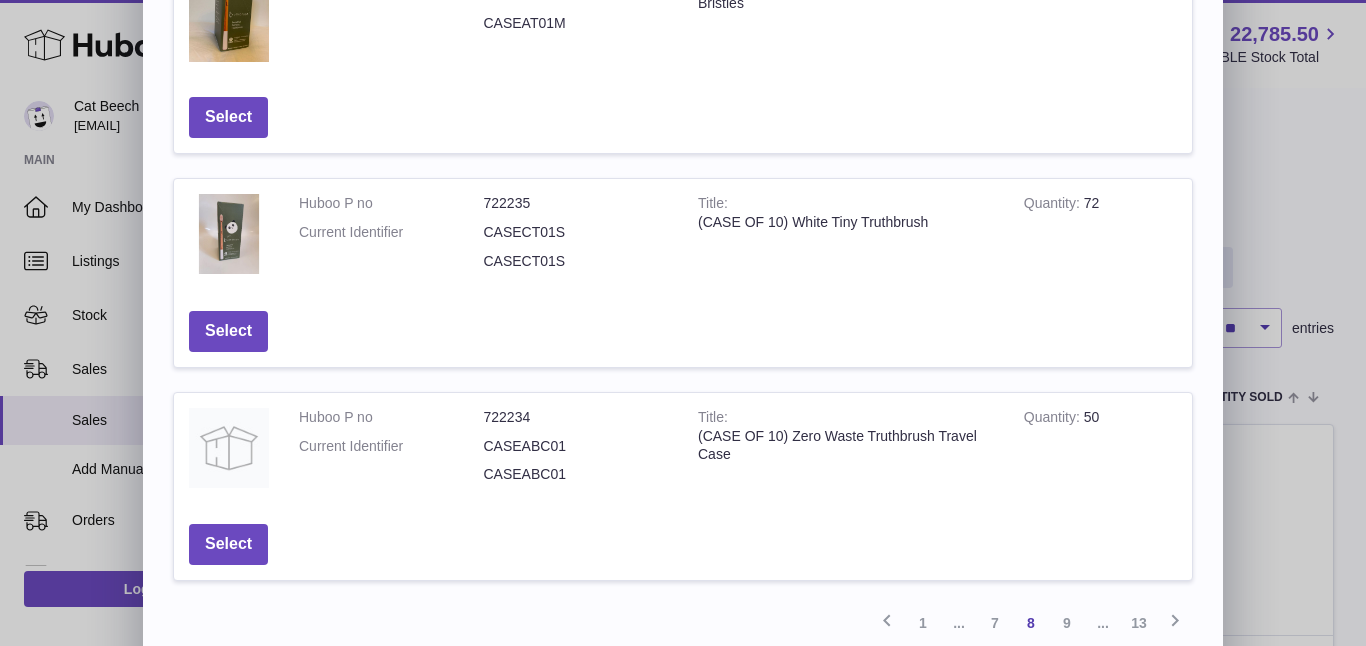 scroll, scrollTop: 792, scrollLeft: 0, axis: vertical 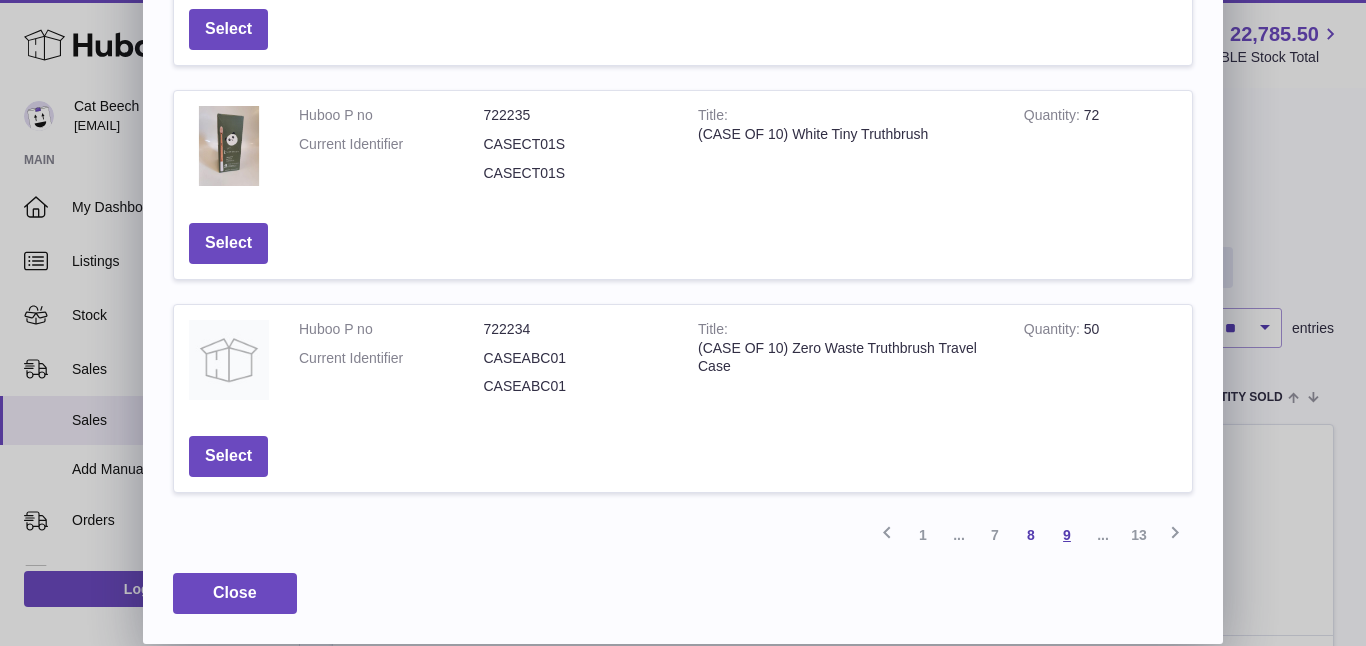 click on "9" at bounding box center [1067, 535] 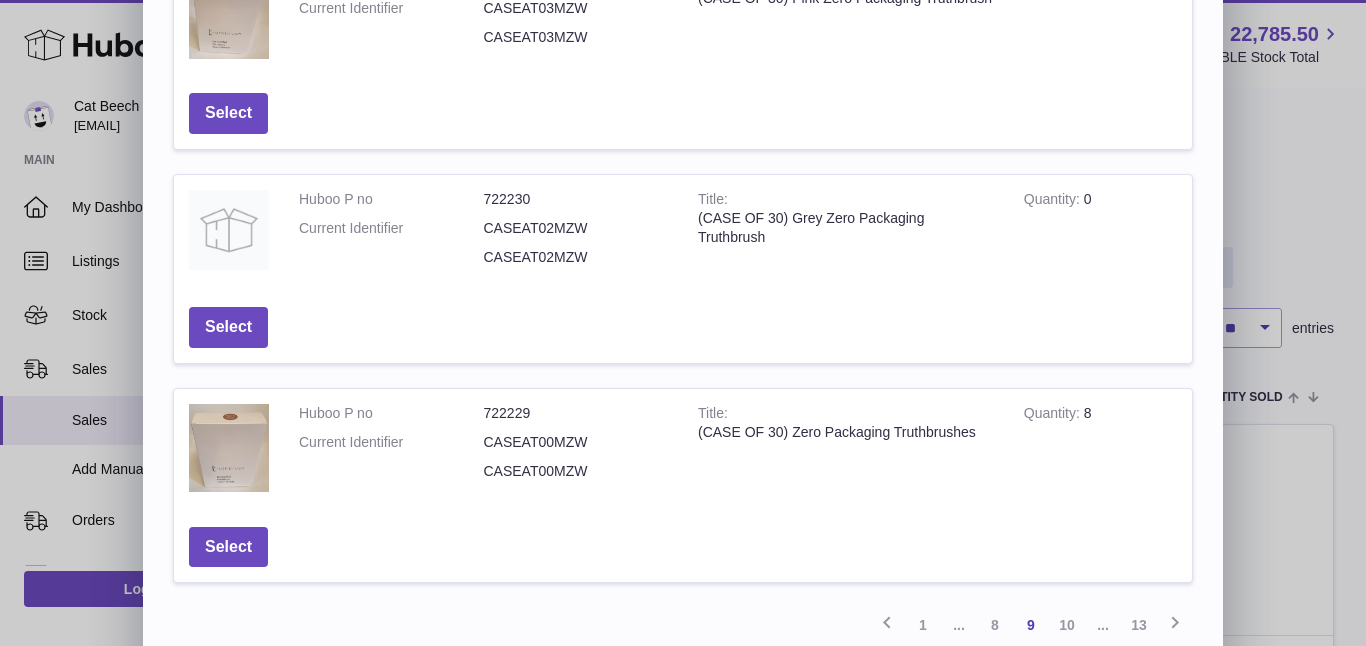 scroll, scrollTop: 725, scrollLeft: 0, axis: vertical 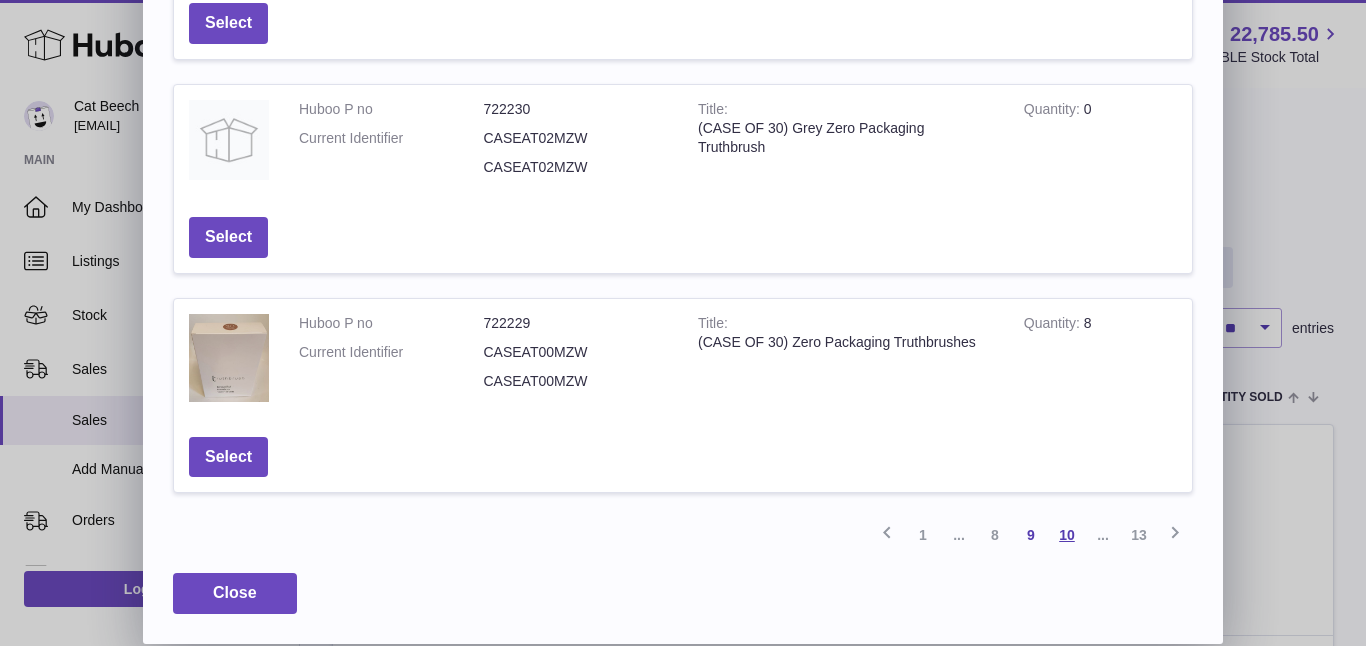 click on "10" at bounding box center (1067, 535) 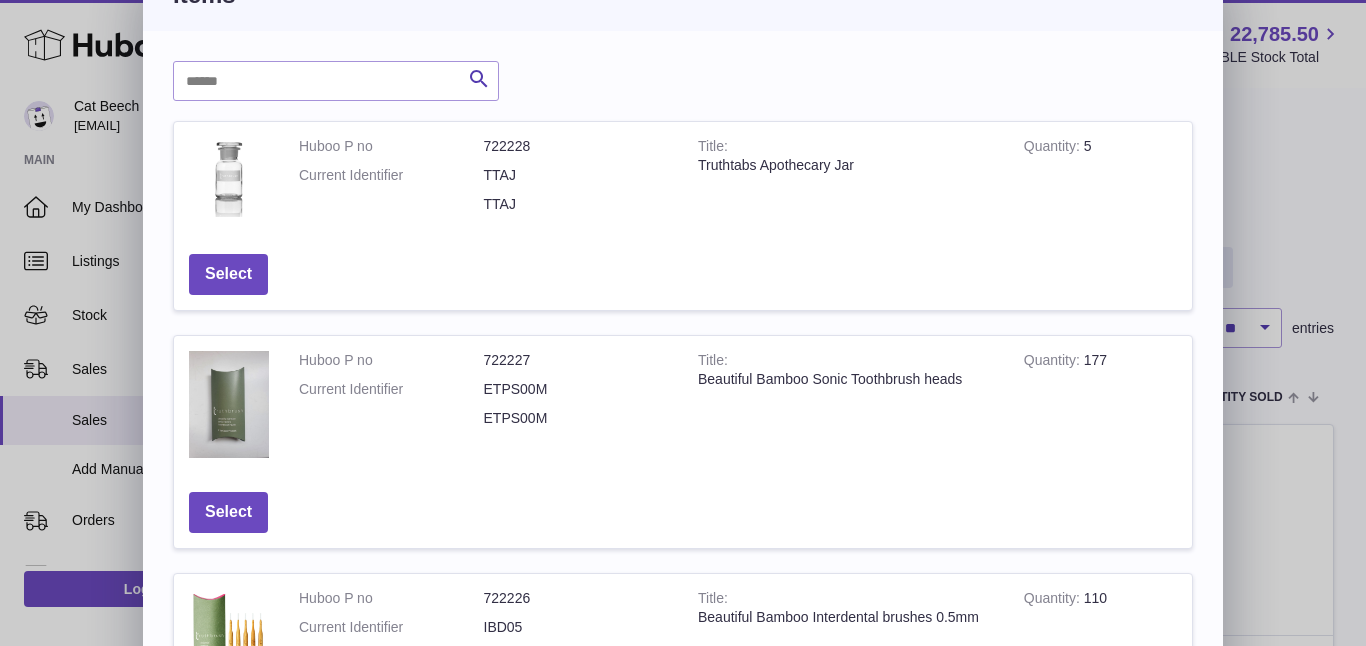 scroll, scrollTop: 0, scrollLeft: 0, axis: both 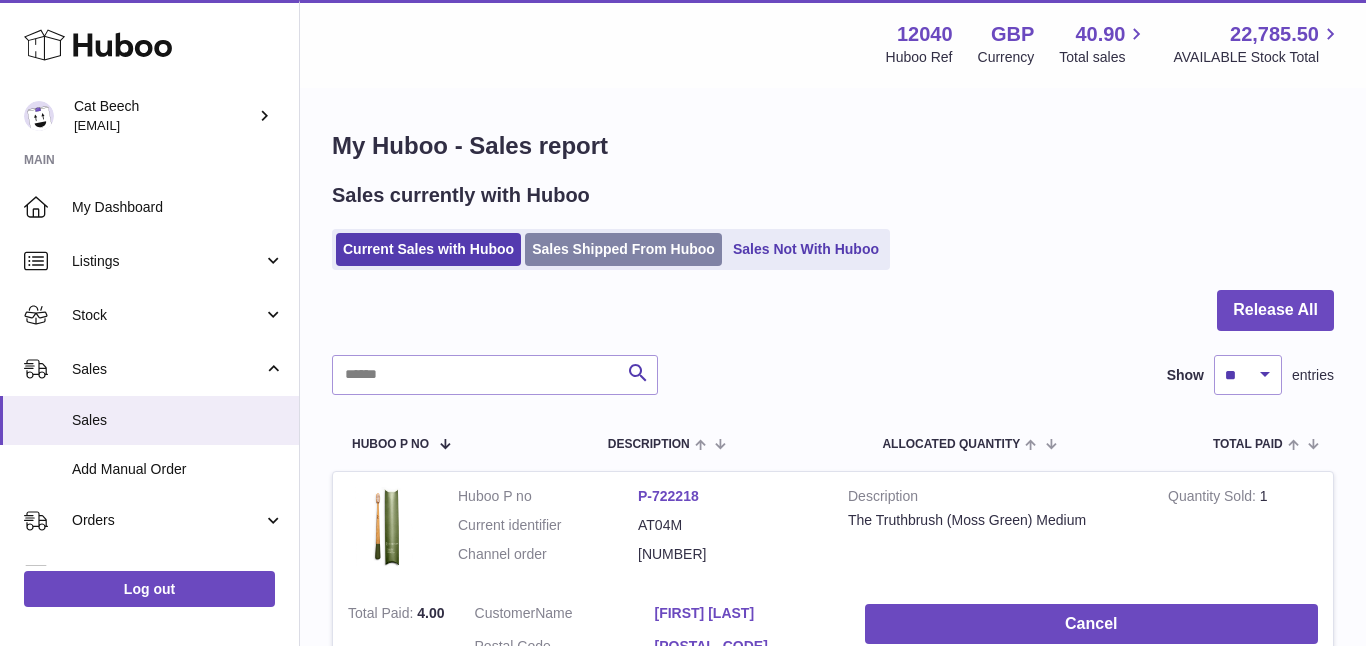 click on "Sales Shipped From Huboo" at bounding box center (623, 249) 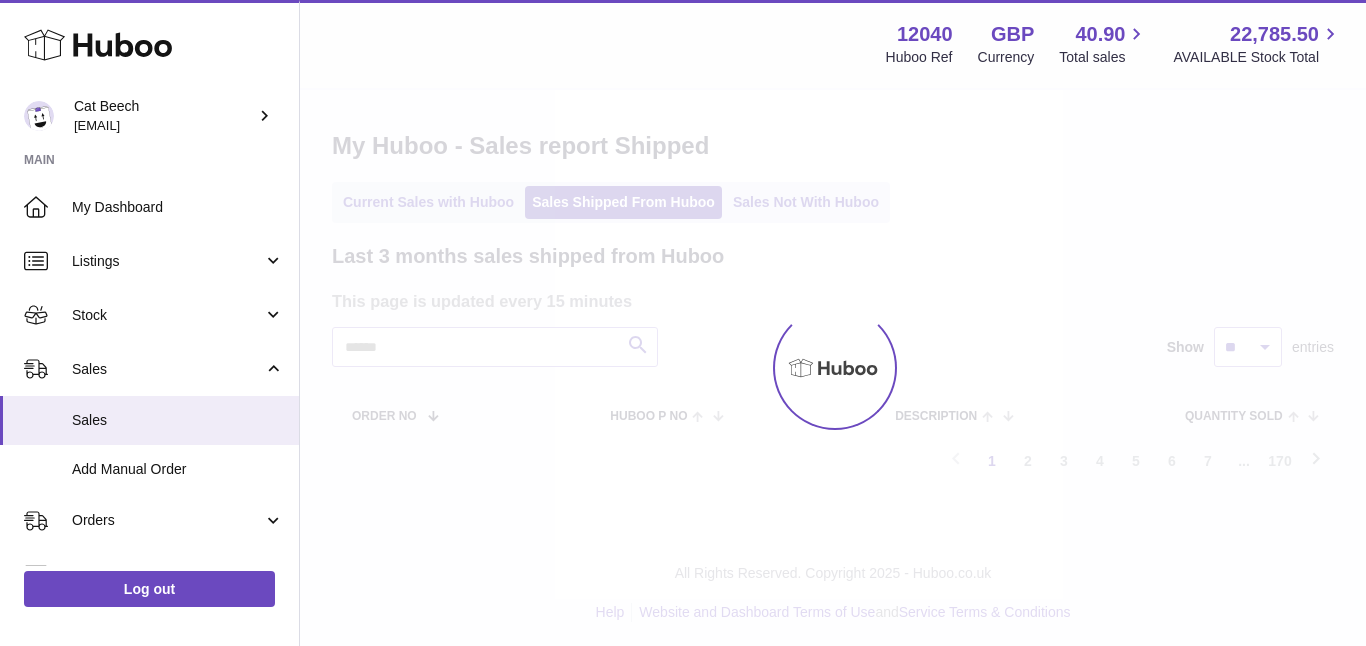 scroll, scrollTop: 0, scrollLeft: 0, axis: both 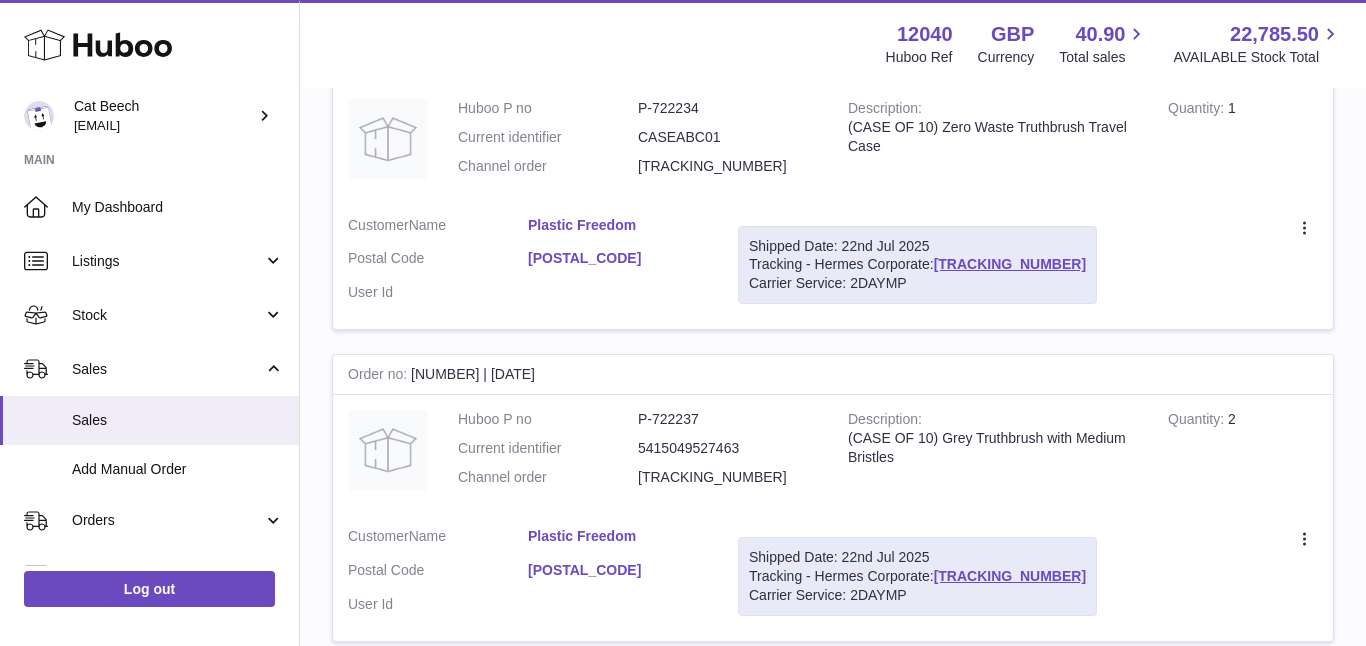 drag, startPoint x: 1076, startPoint y: 263, endPoint x: 966, endPoint y: 220, distance: 118.10589 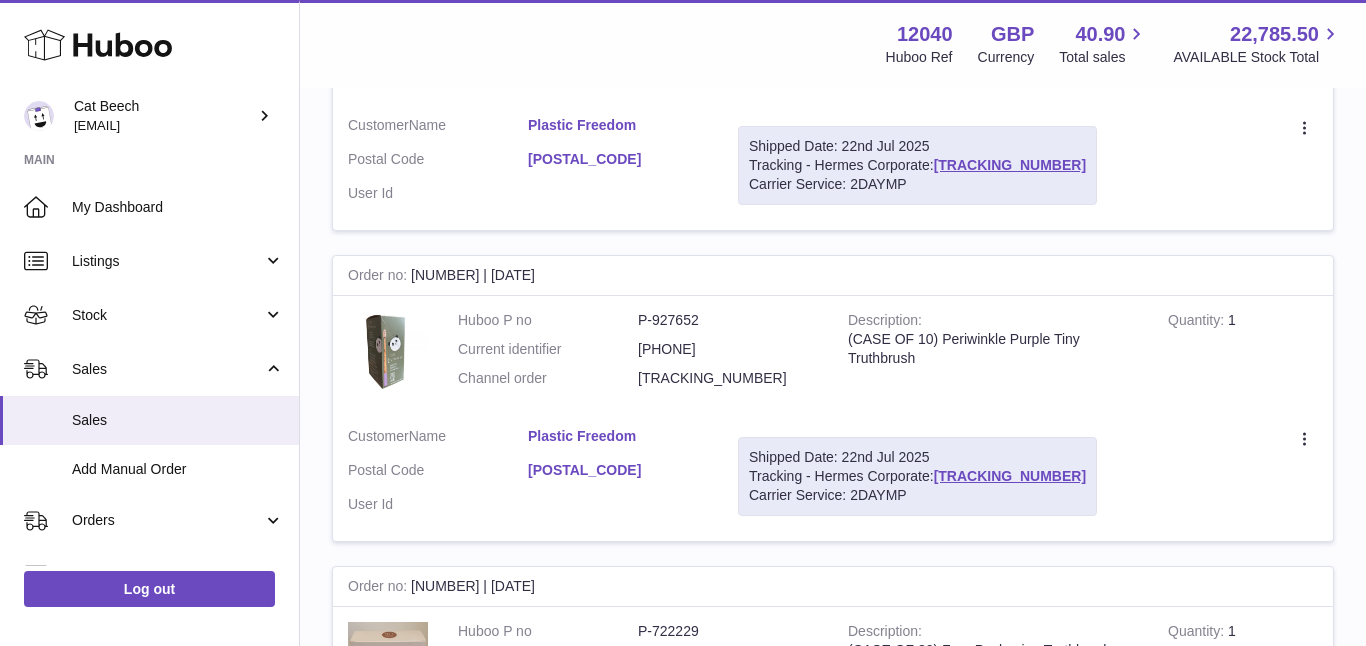 scroll, scrollTop: 2706, scrollLeft: 0, axis: vertical 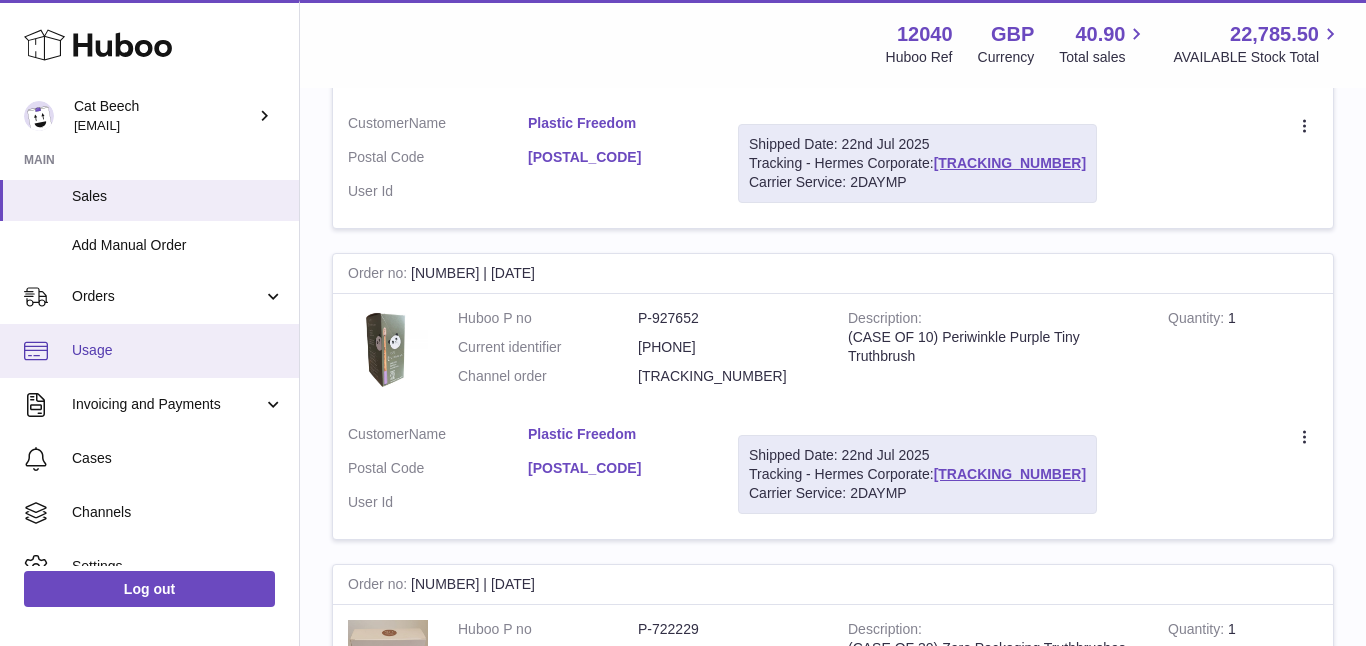click on "Usage" at bounding box center (178, 350) 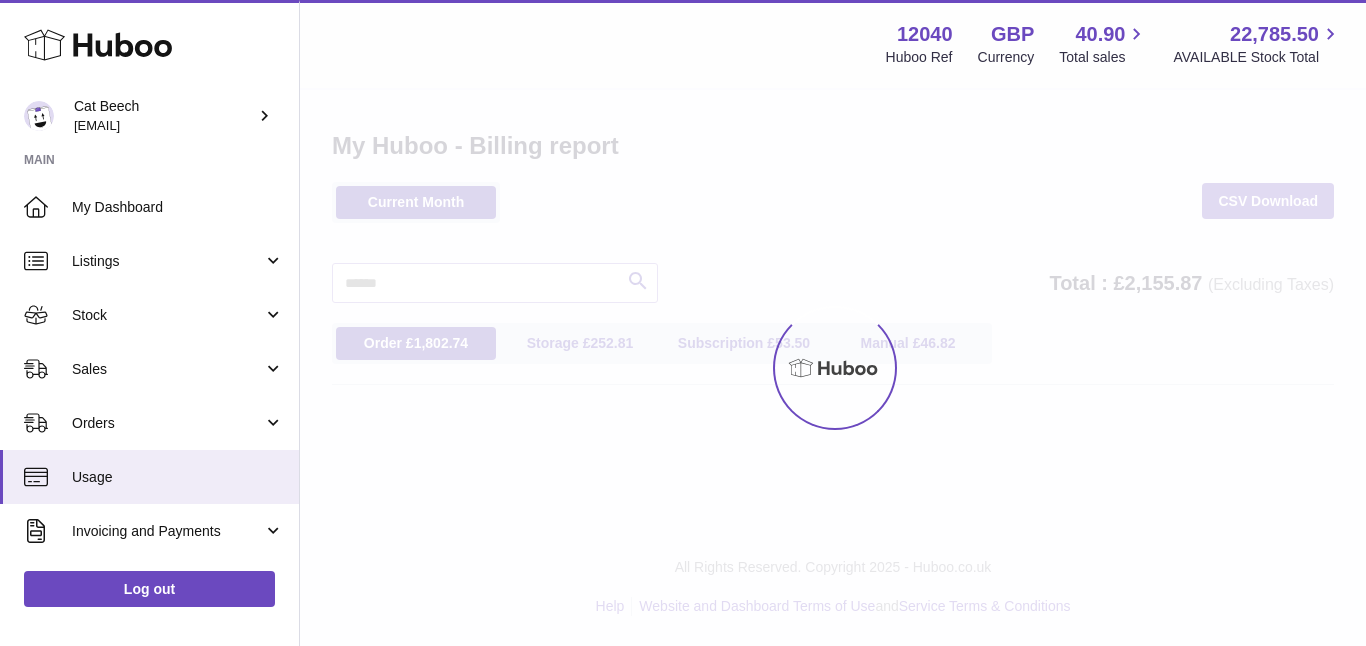 scroll, scrollTop: 0, scrollLeft: 0, axis: both 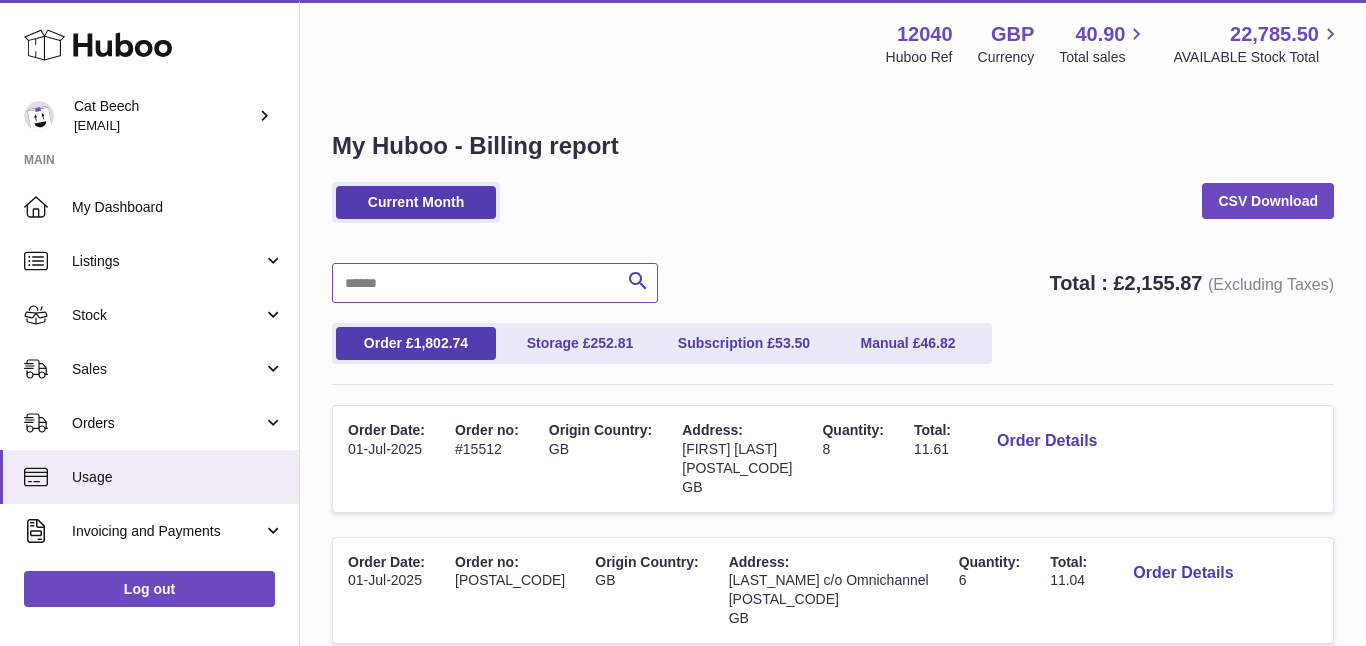 click at bounding box center [495, 283] 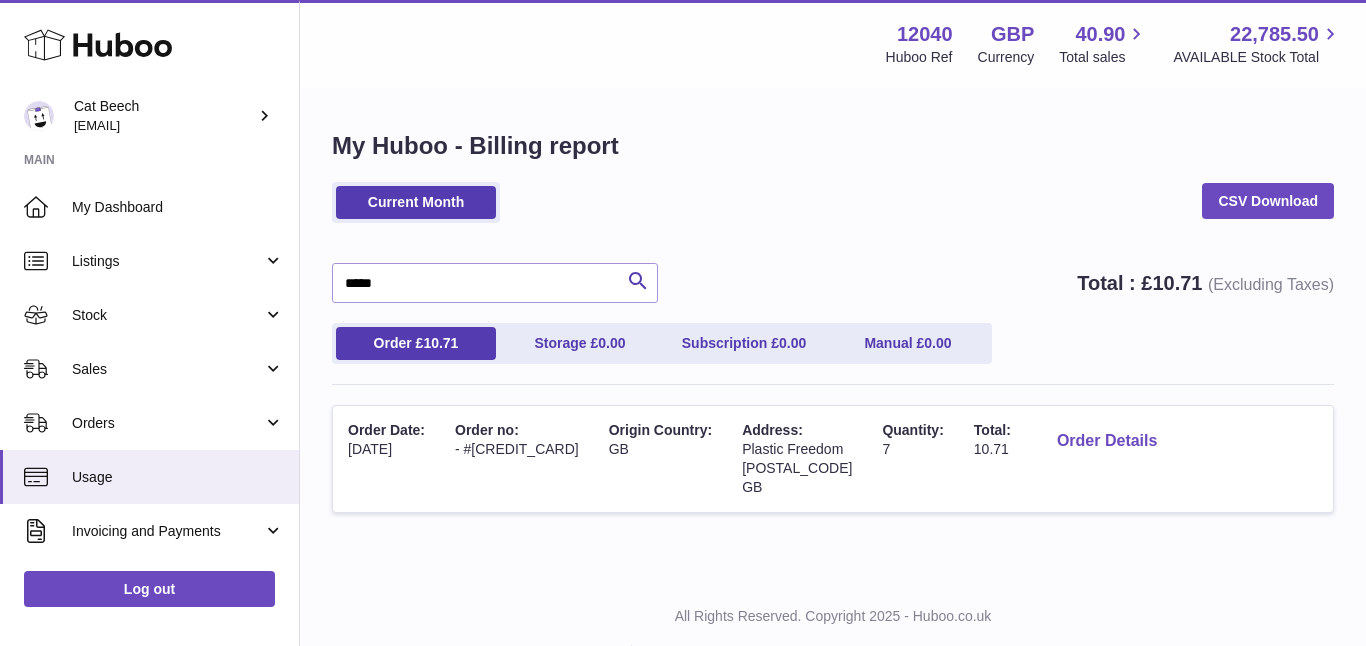 click on "Order Details" at bounding box center [1107, 441] 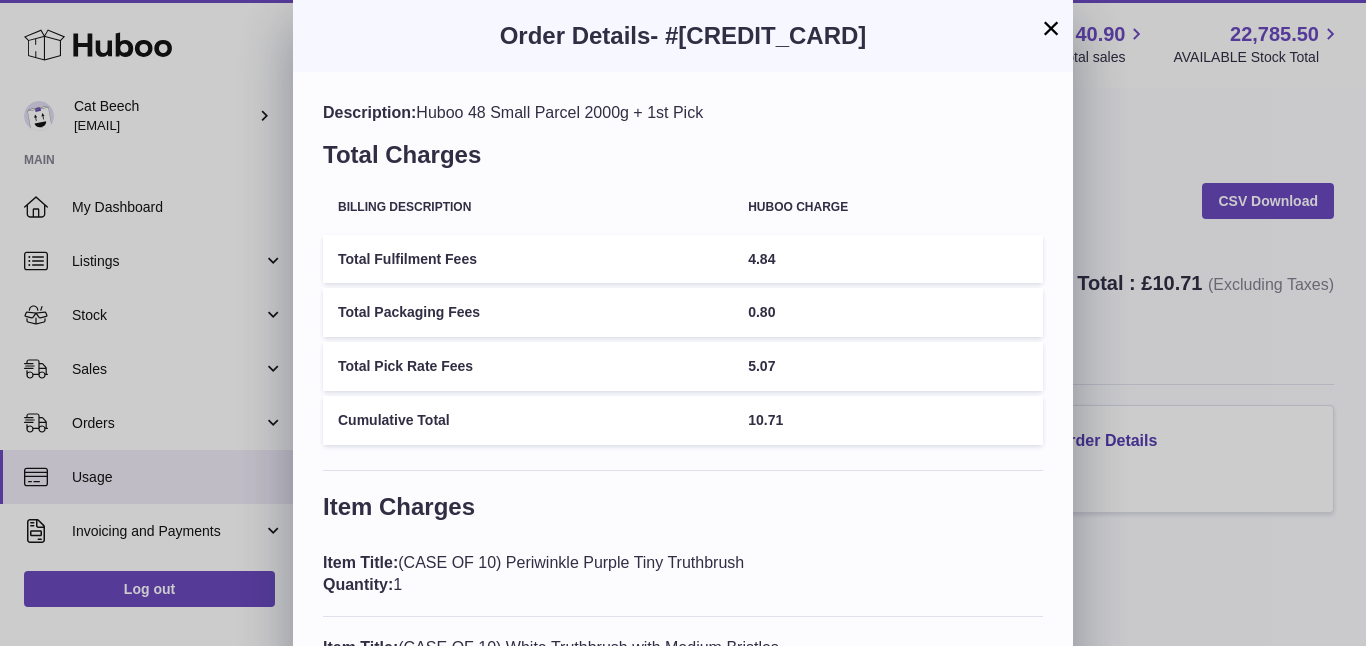 click on "×" at bounding box center [1051, 28] 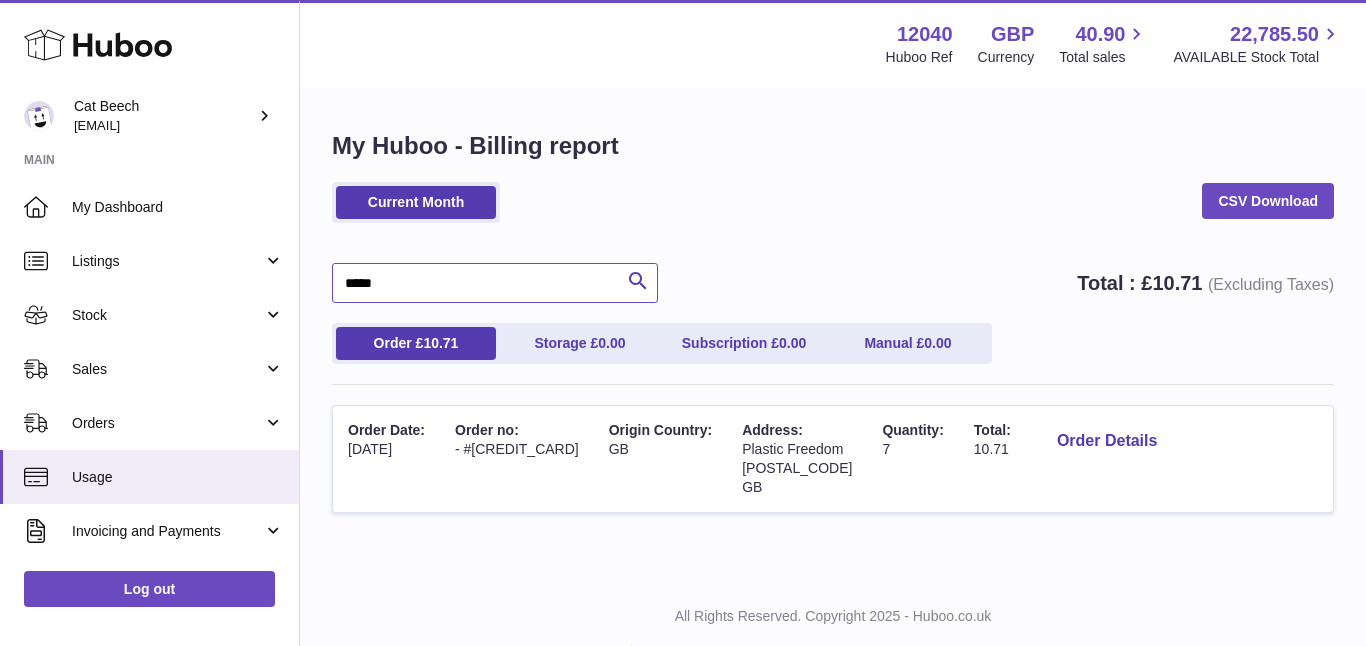 click on "*****" at bounding box center (495, 283) 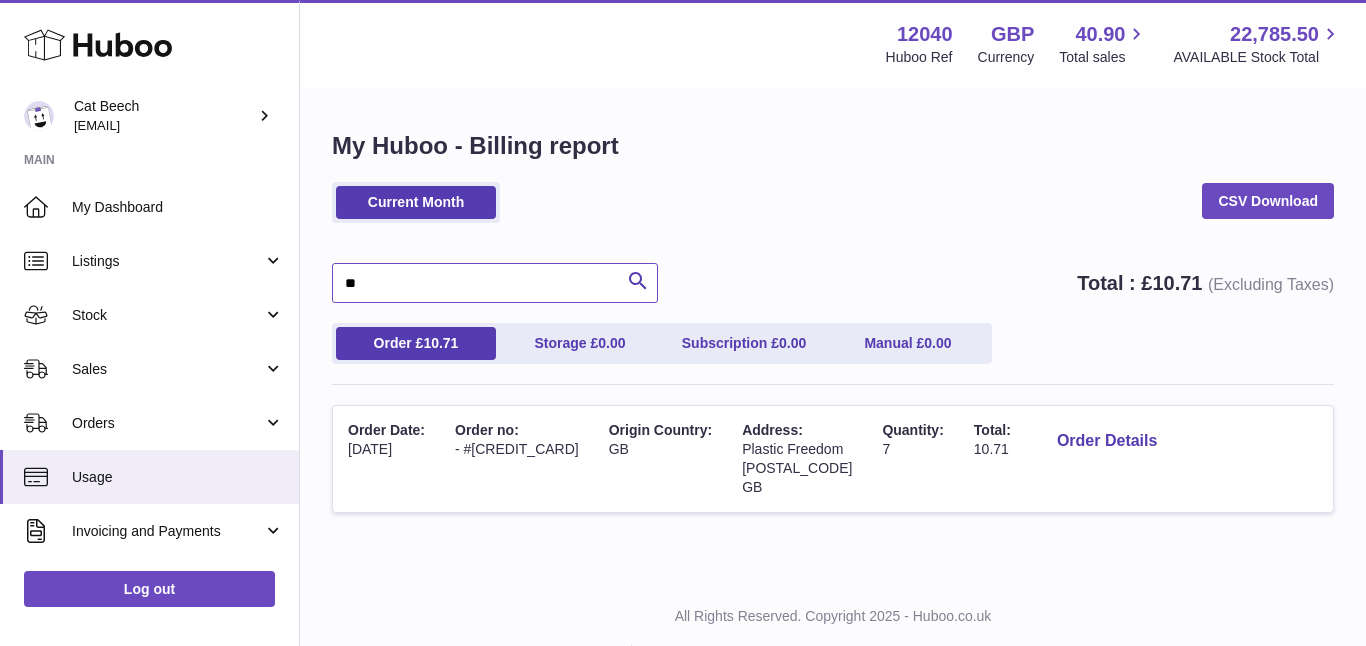 type on "*" 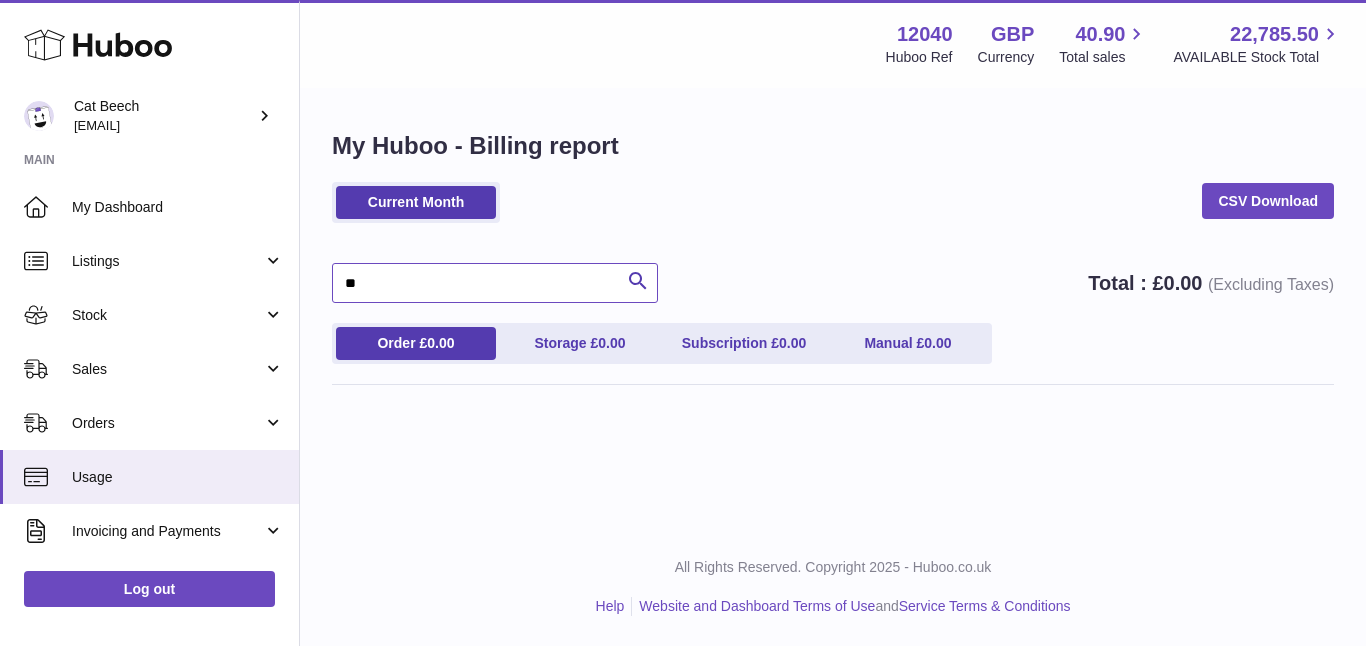 type on "*" 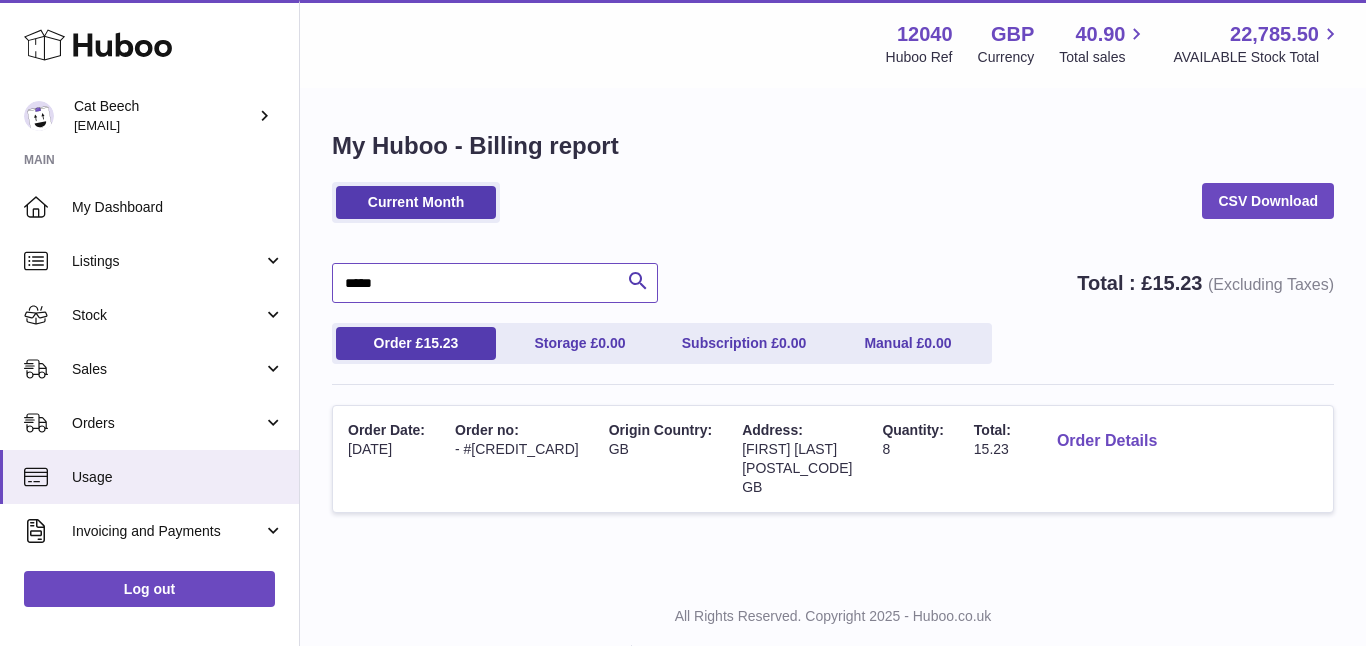type on "*****" 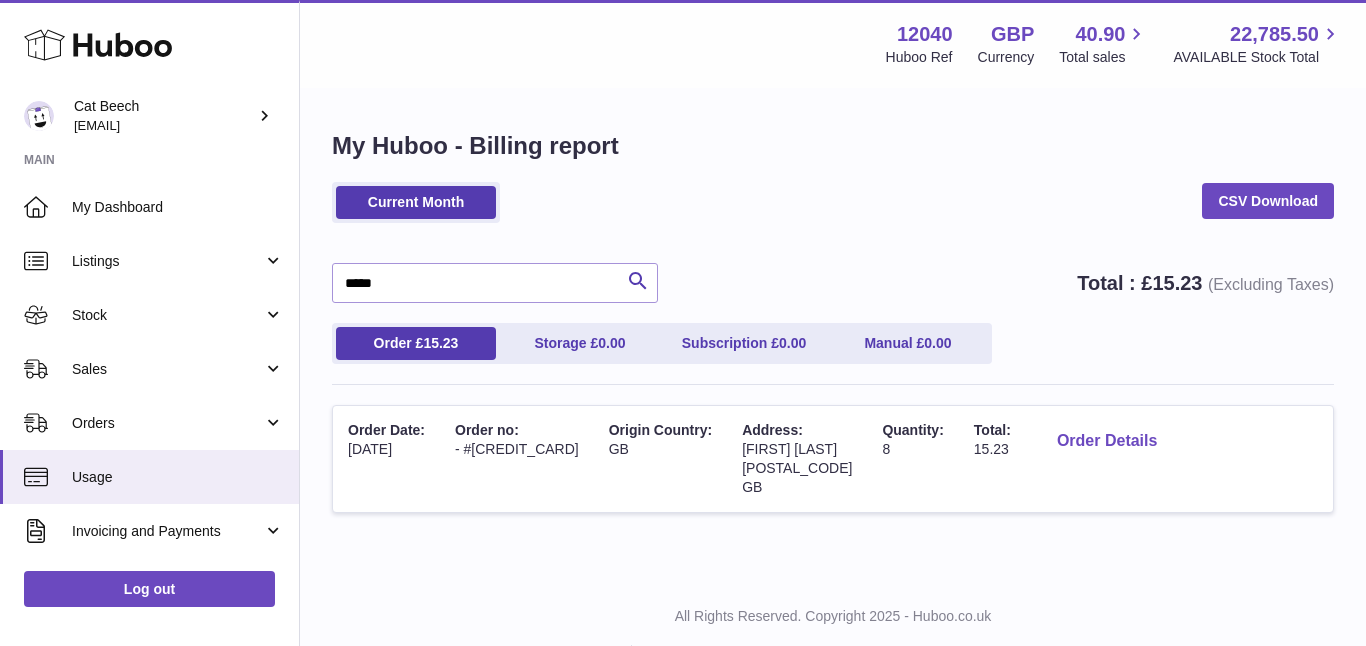 click on "Order Details" at bounding box center [1107, 441] 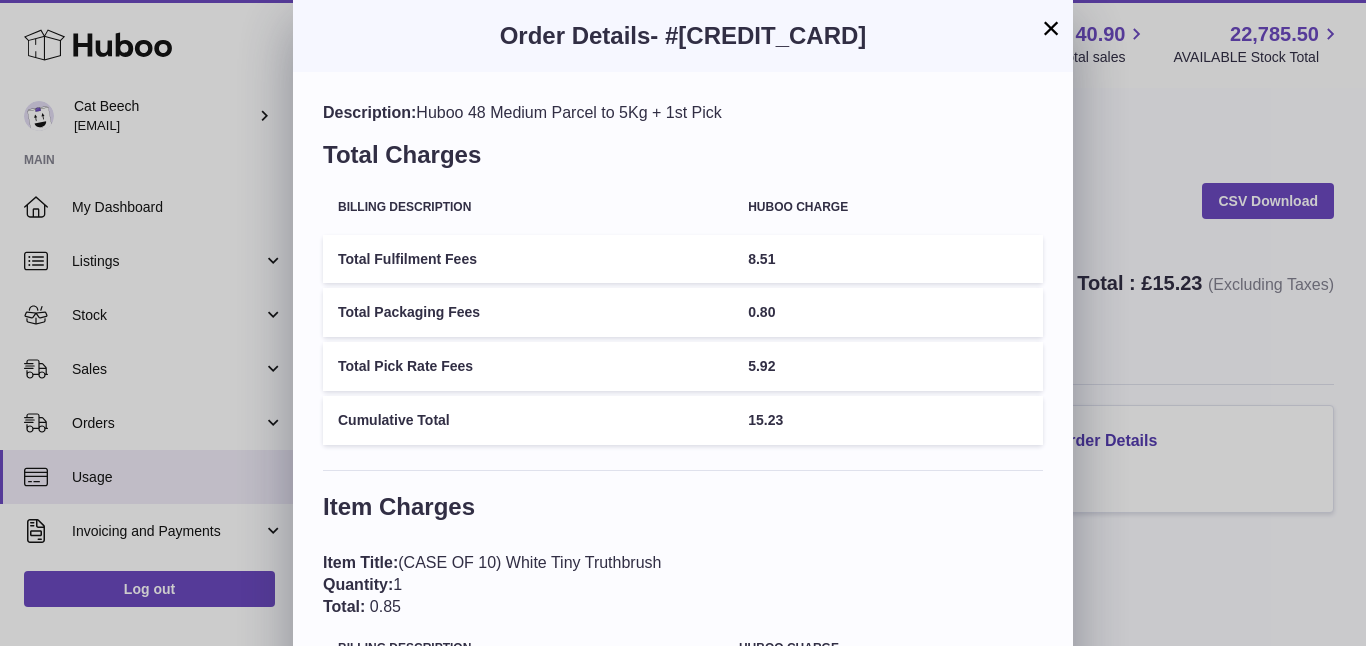 click on "×" at bounding box center (1051, 28) 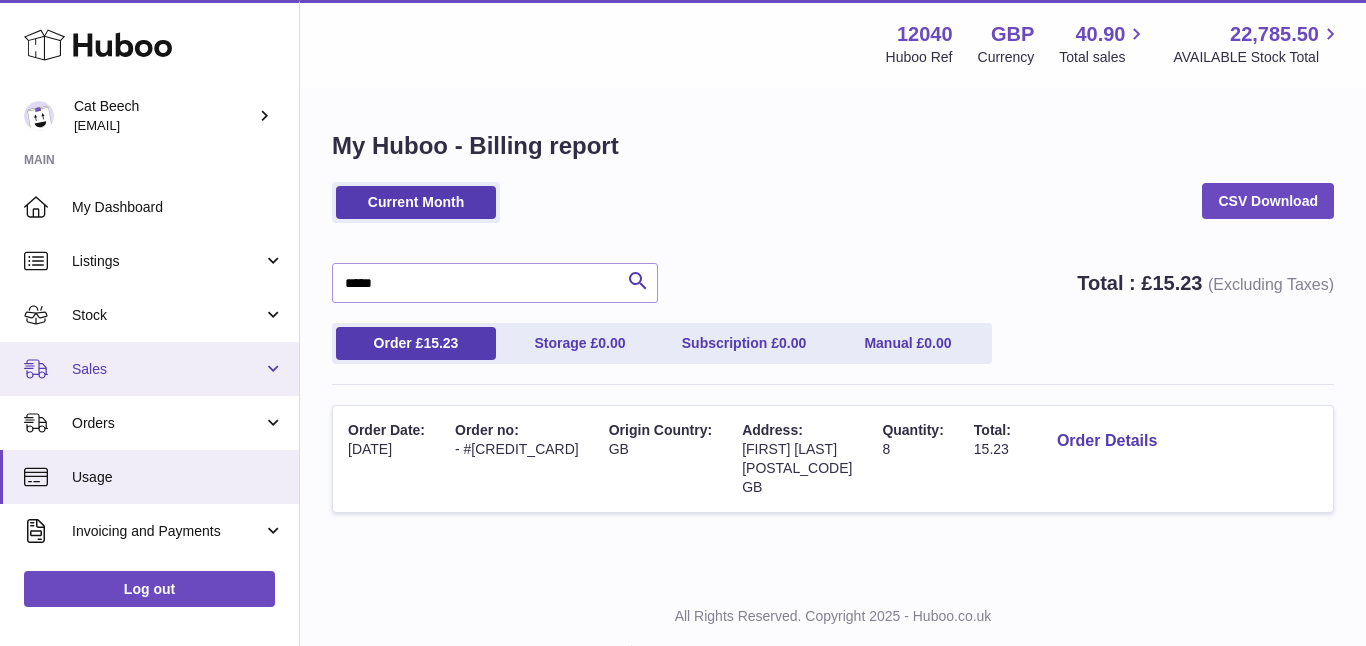 click on "Sales" at bounding box center [167, 369] 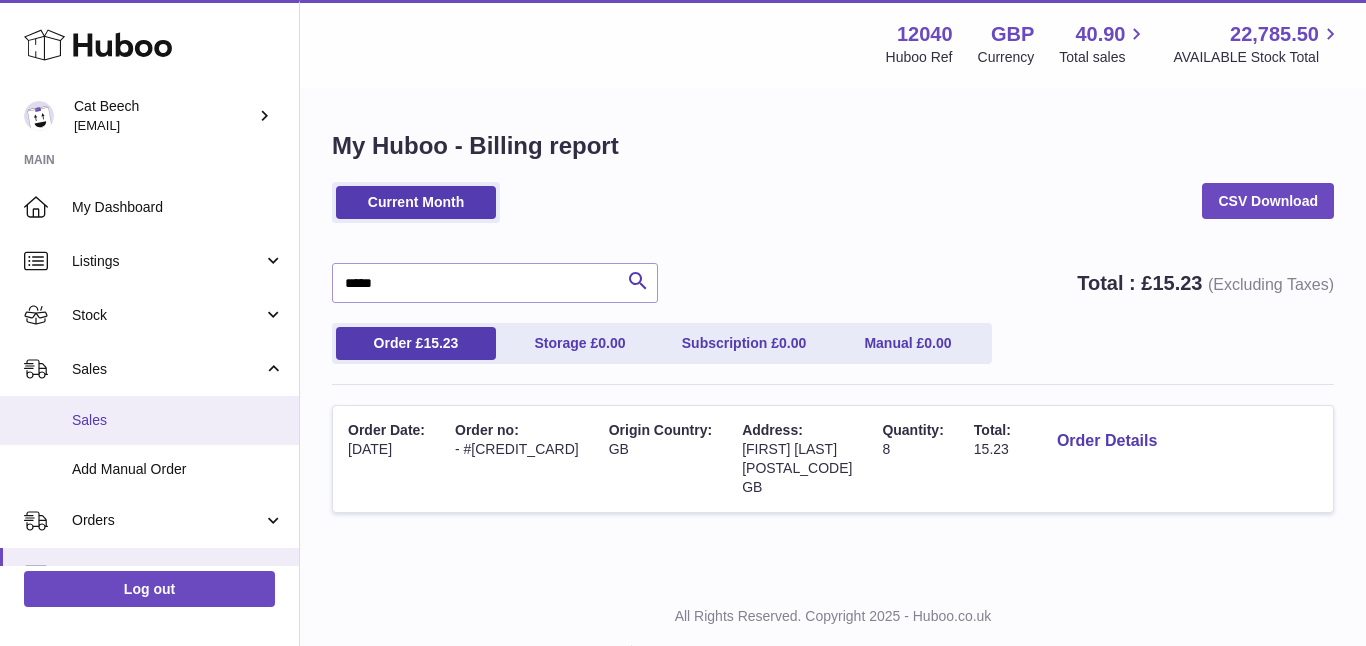click on "Sales" at bounding box center (178, 420) 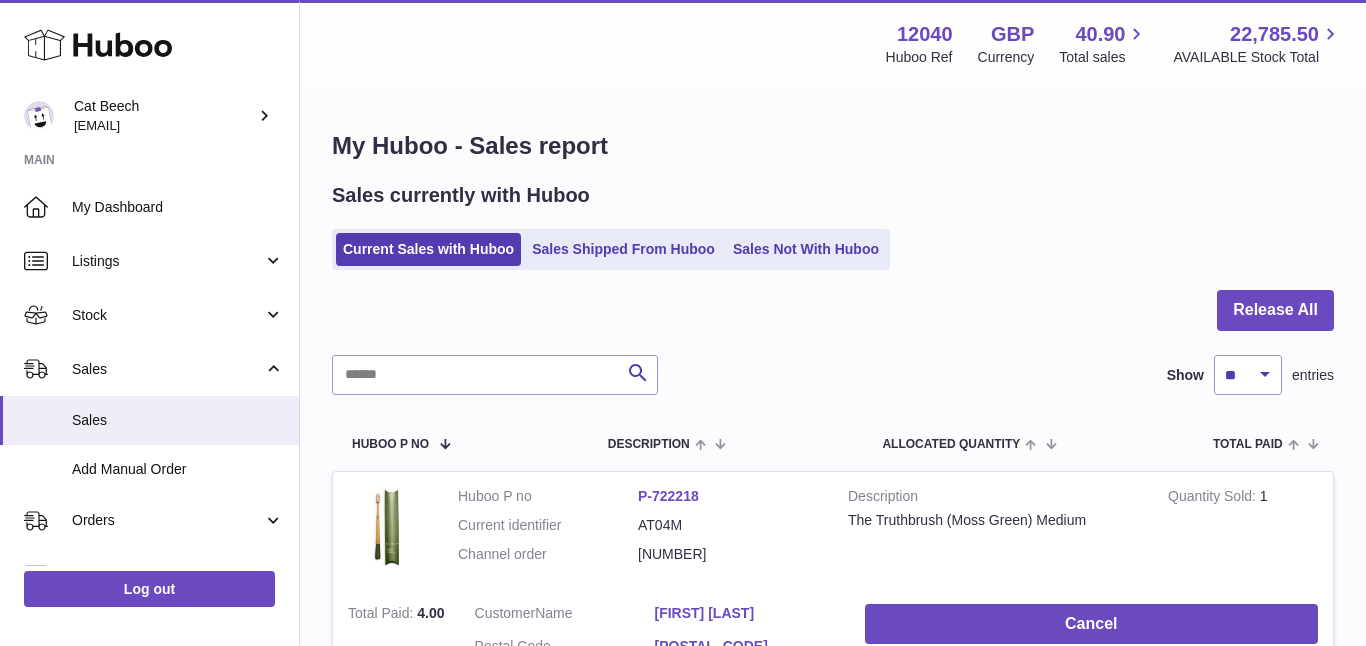 scroll, scrollTop: 0, scrollLeft: 0, axis: both 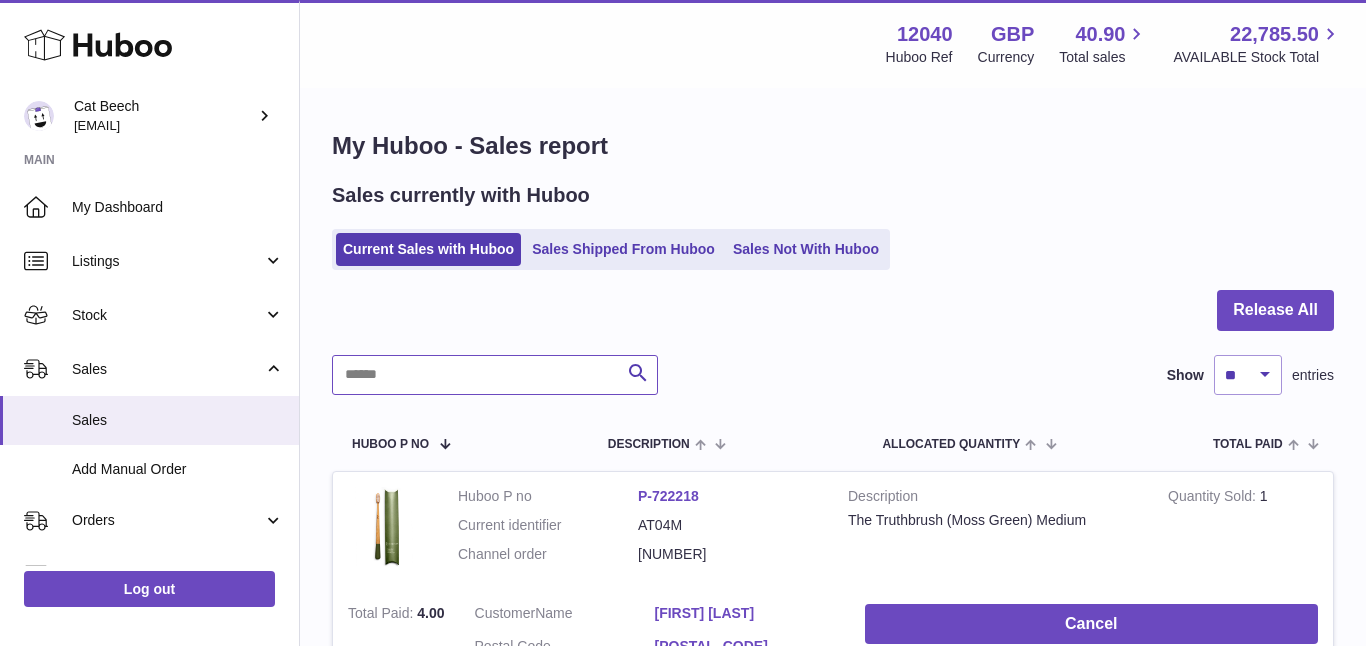 click at bounding box center (495, 375) 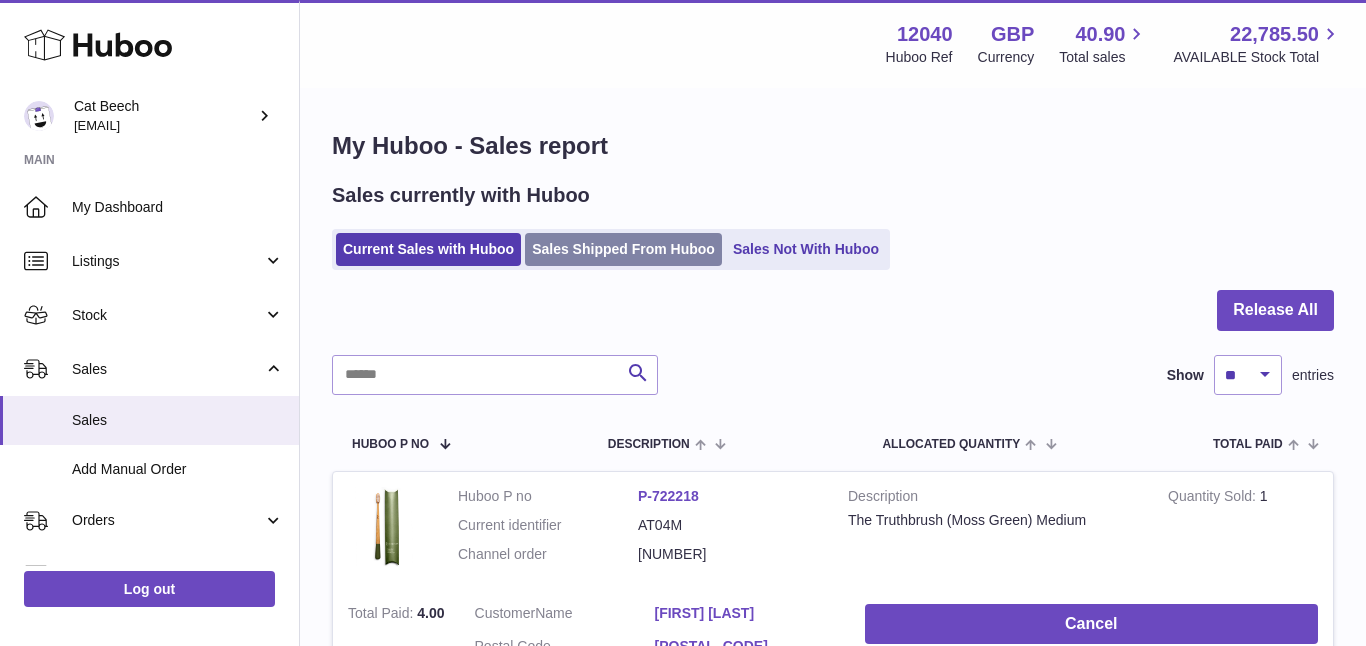 click on "Sales Shipped From Huboo" at bounding box center [623, 249] 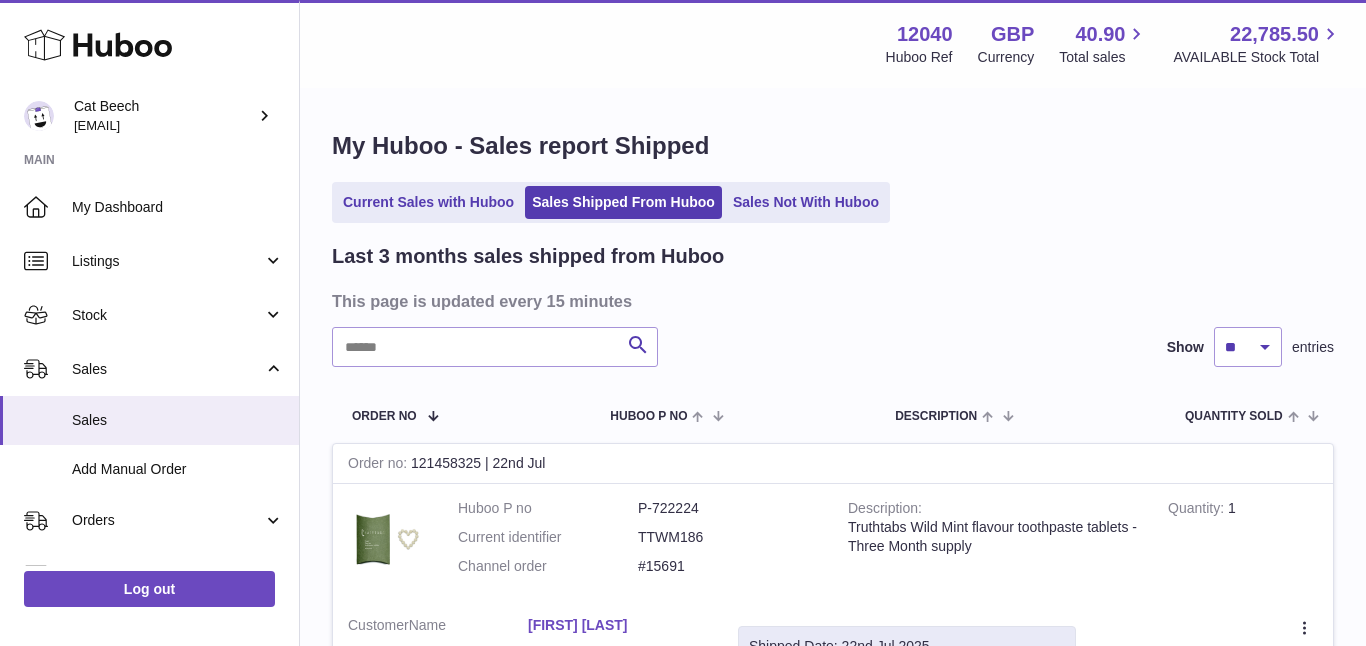 scroll, scrollTop: 0, scrollLeft: 0, axis: both 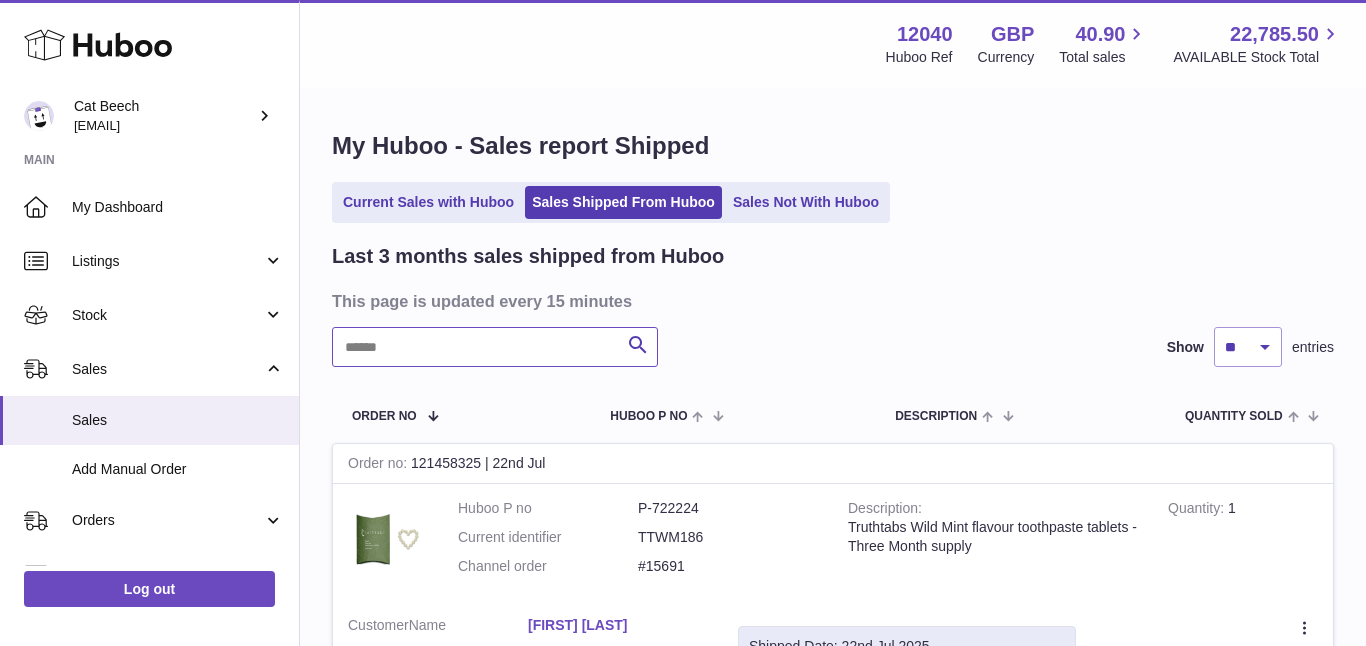 click at bounding box center [495, 347] 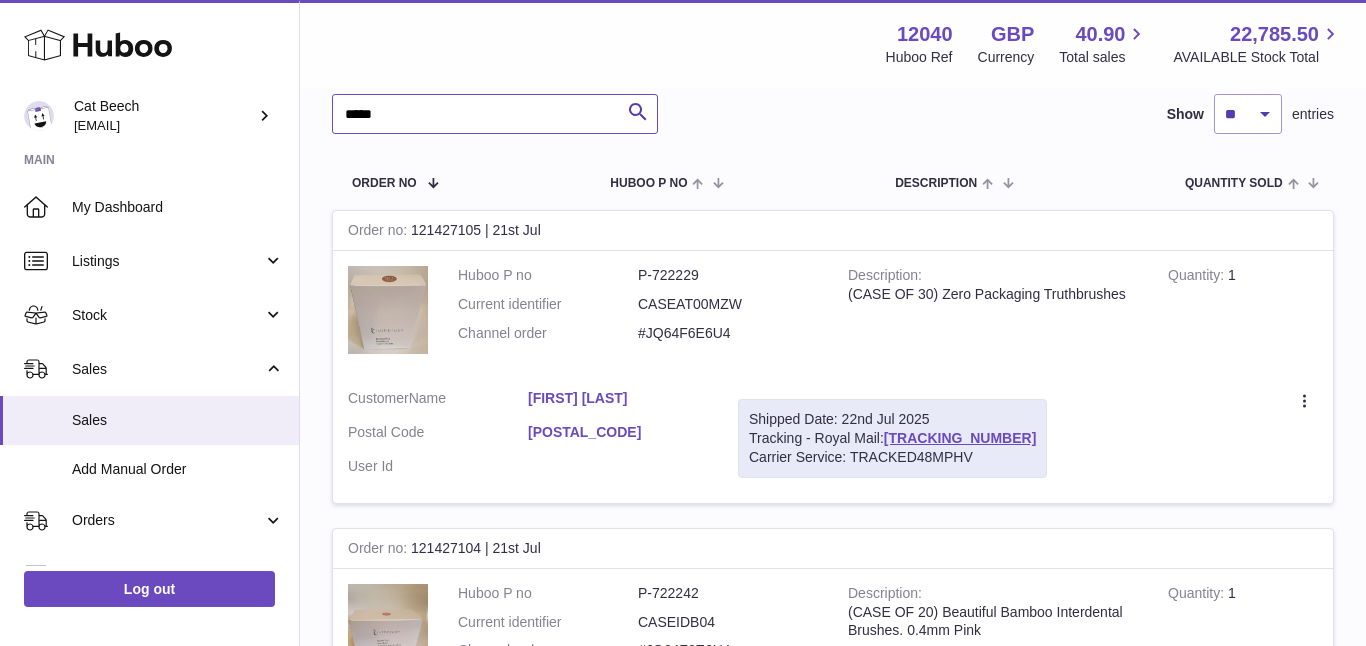 scroll, scrollTop: 262, scrollLeft: 0, axis: vertical 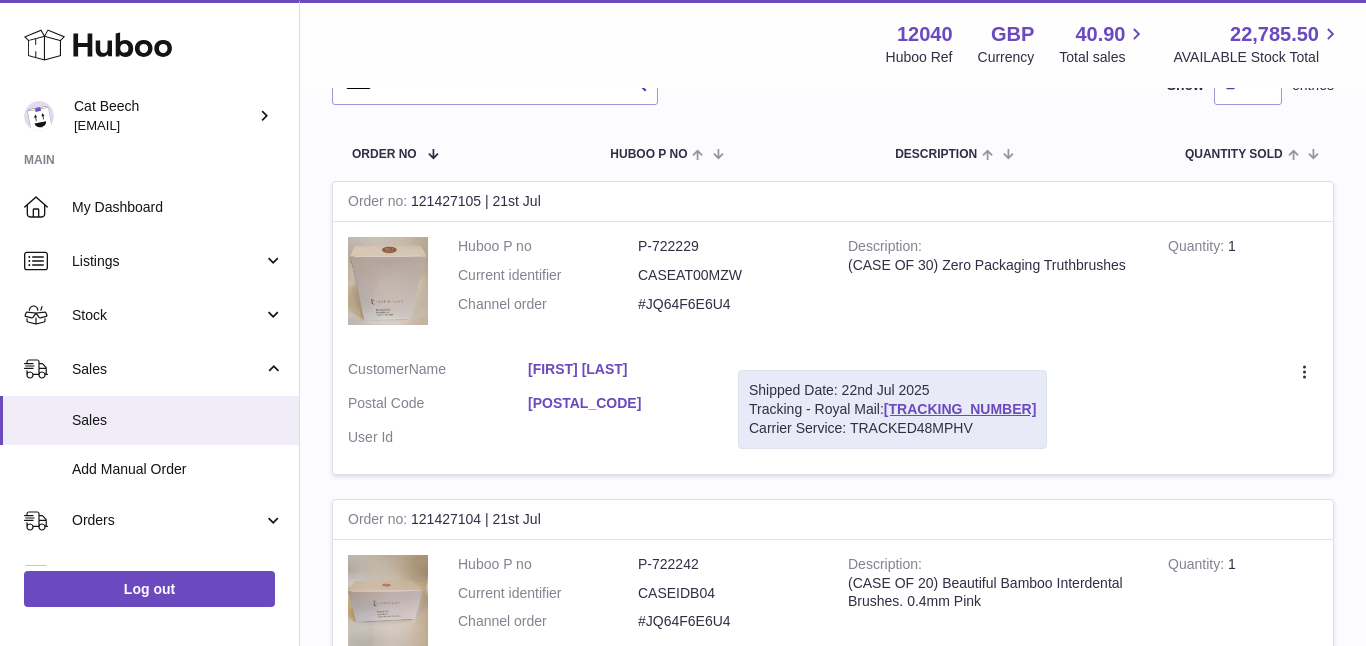 drag, startPoint x: 883, startPoint y: 407, endPoint x: 1002, endPoint y: 409, distance: 119.01681 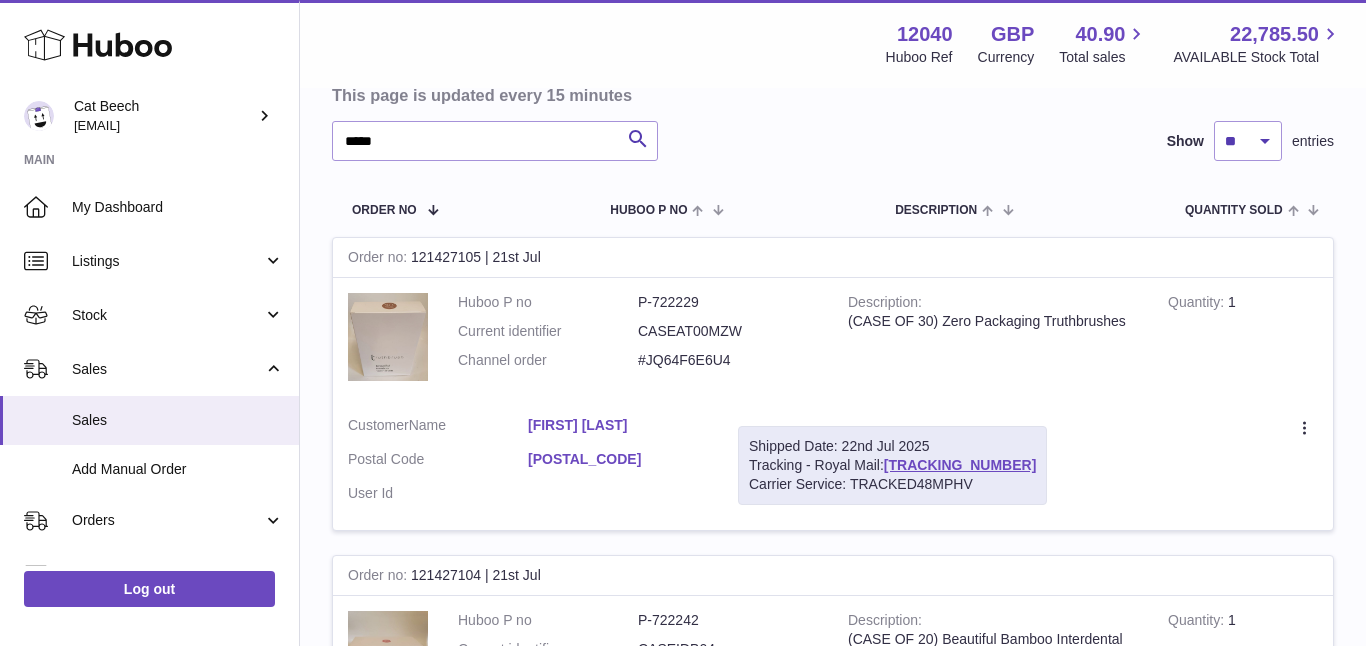 scroll, scrollTop: 201, scrollLeft: 0, axis: vertical 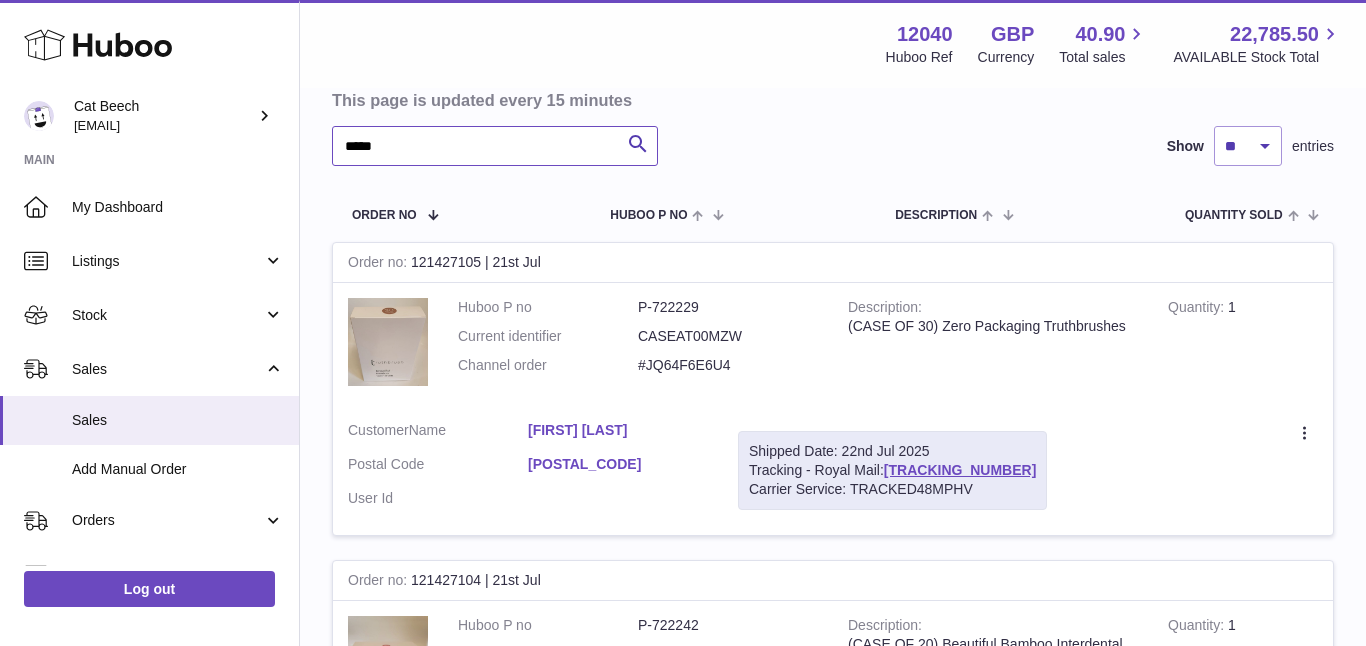 click on "*****" at bounding box center (495, 146) 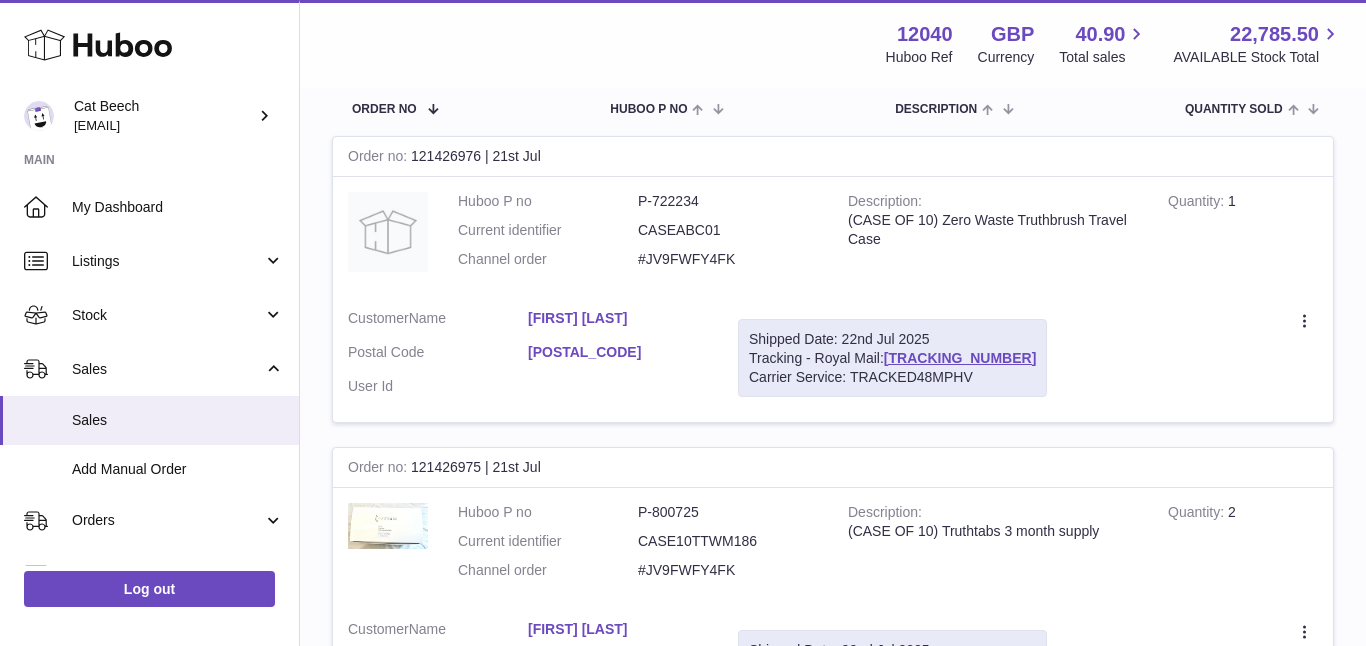 scroll, scrollTop: 308, scrollLeft: 0, axis: vertical 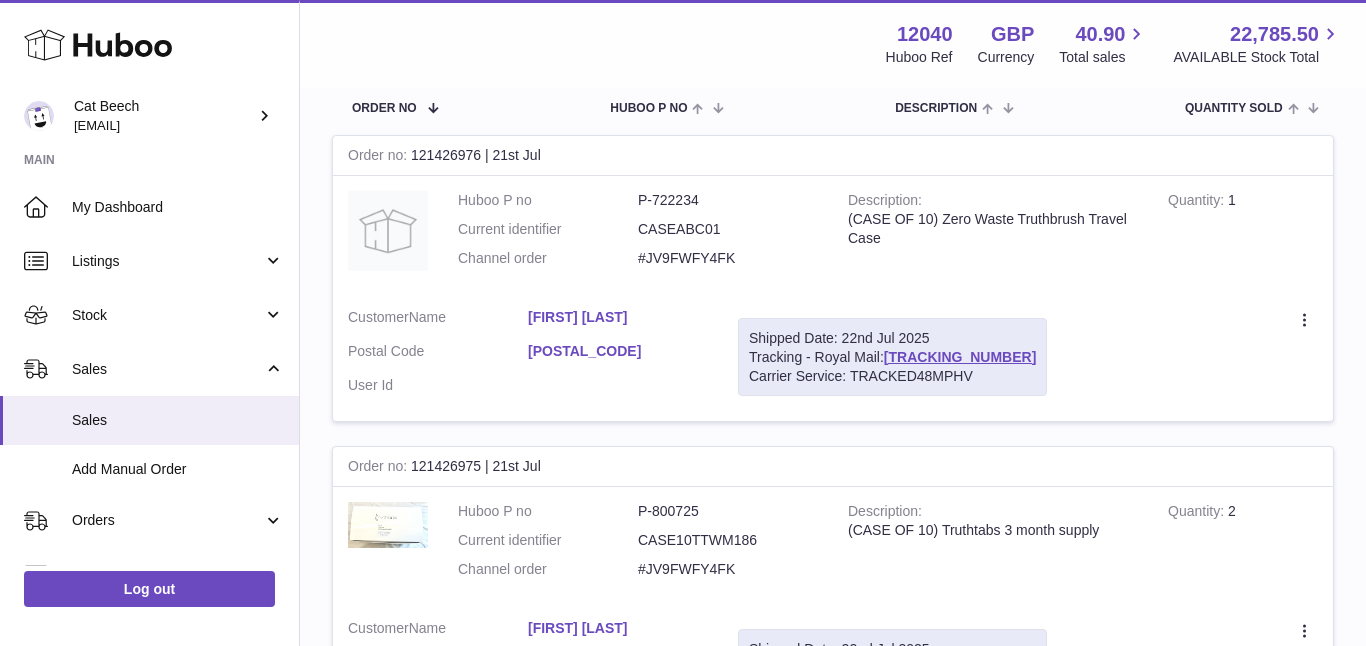 type on "*****" 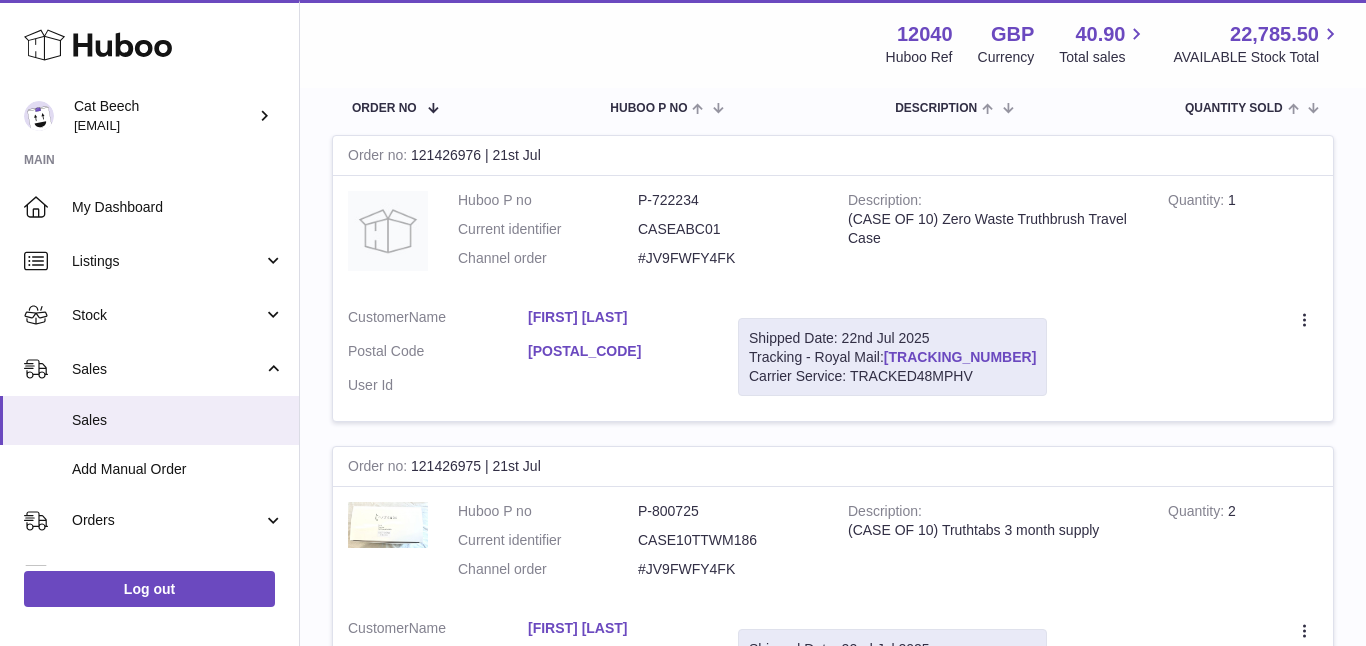 drag, startPoint x: 1001, startPoint y: 360, endPoint x: 889, endPoint y: 350, distance: 112.44554 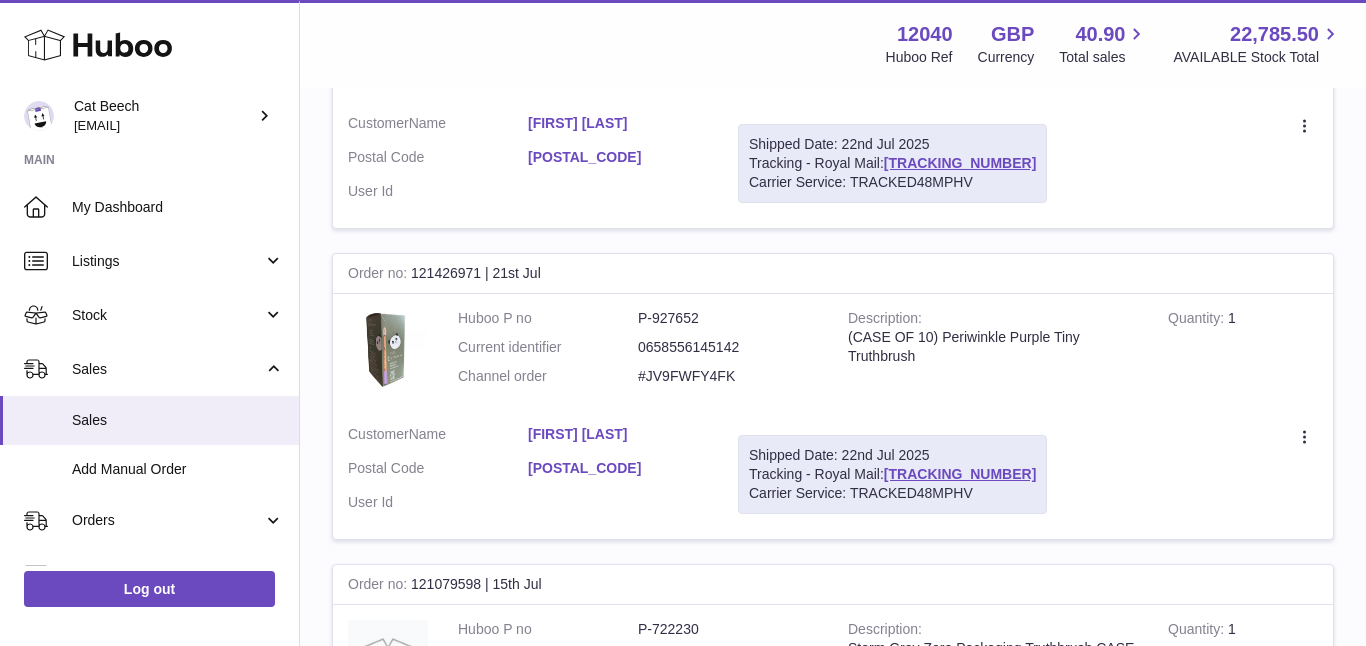 scroll, scrollTop: 1858, scrollLeft: 0, axis: vertical 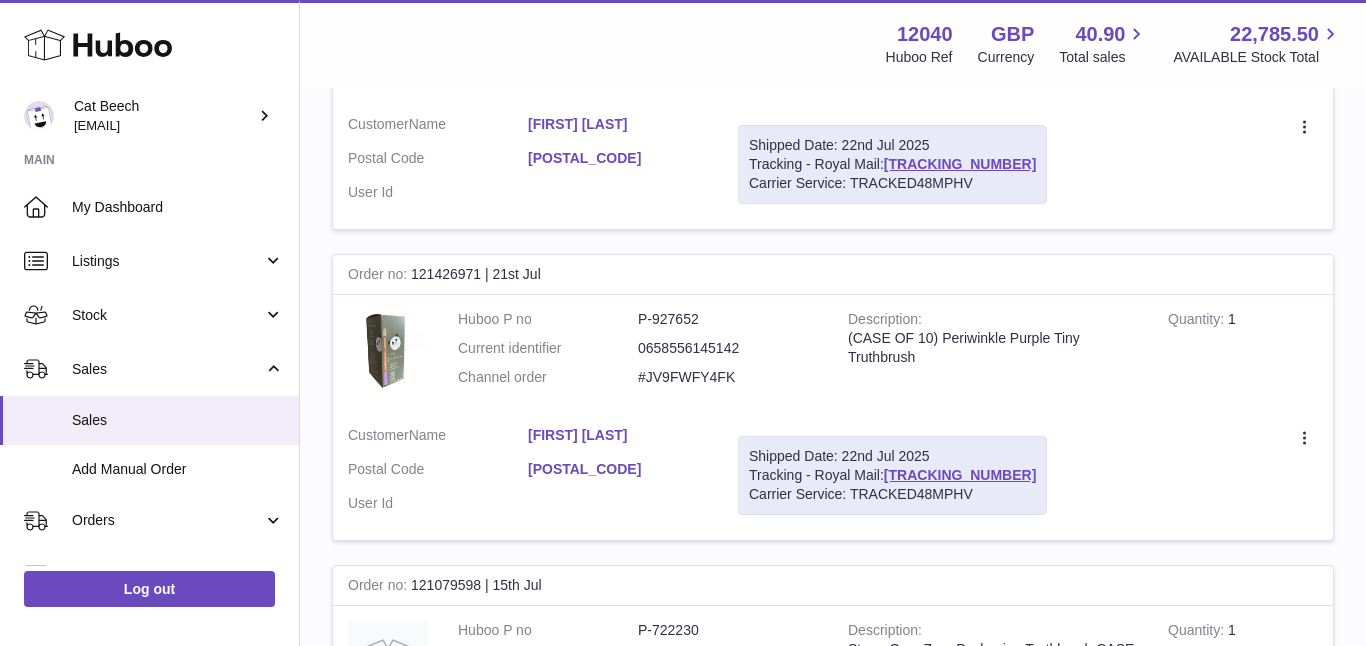 click on "Shipped Date: 22nd Jul 2025
Tracking - Royal Mail:
[TRACKING_NUMBER]
Carrier Service: TRACKED48MPHV" at bounding box center (892, 475) 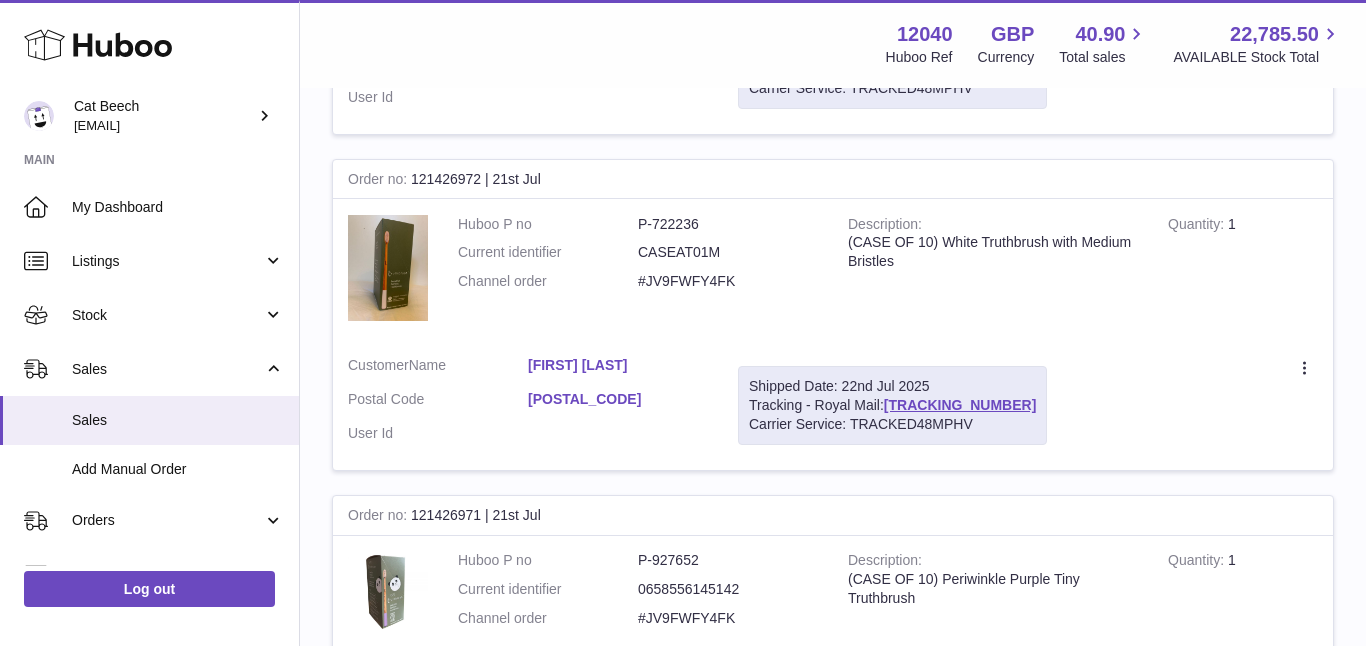 scroll, scrollTop: 1616, scrollLeft: 0, axis: vertical 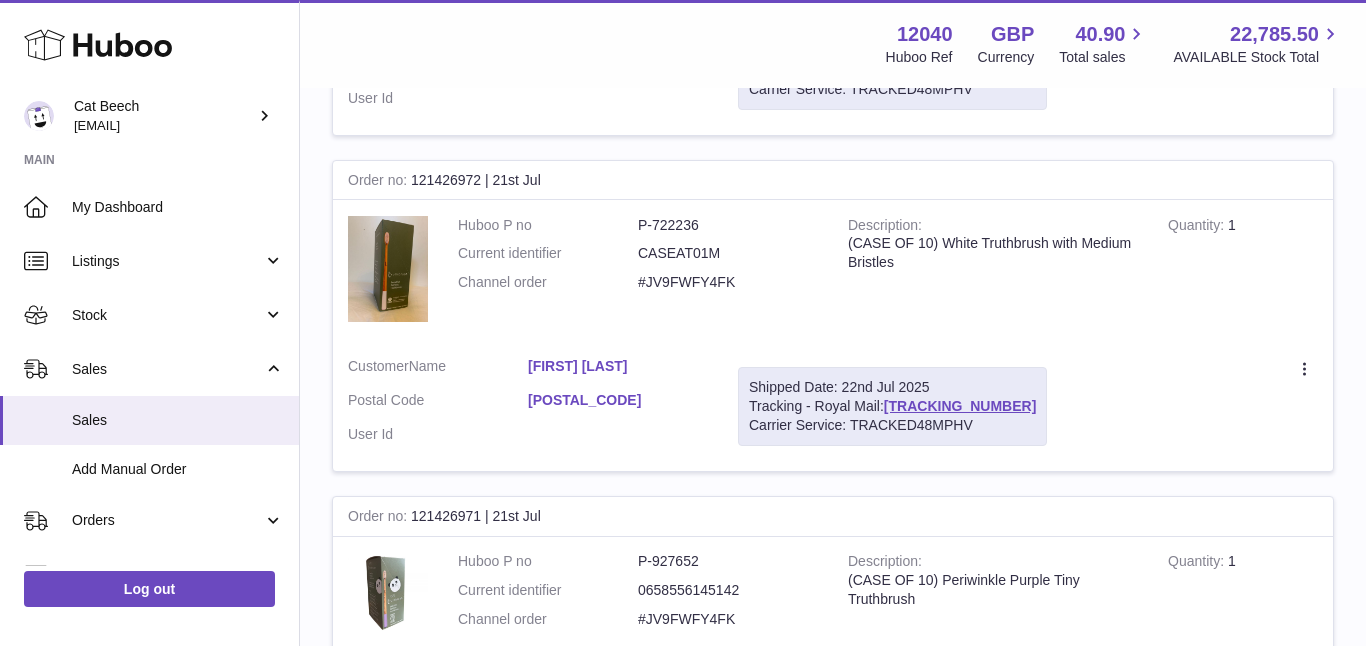 drag, startPoint x: 885, startPoint y: 401, endPoint x: 1001, endPoint y: 409, distance: 116.275536 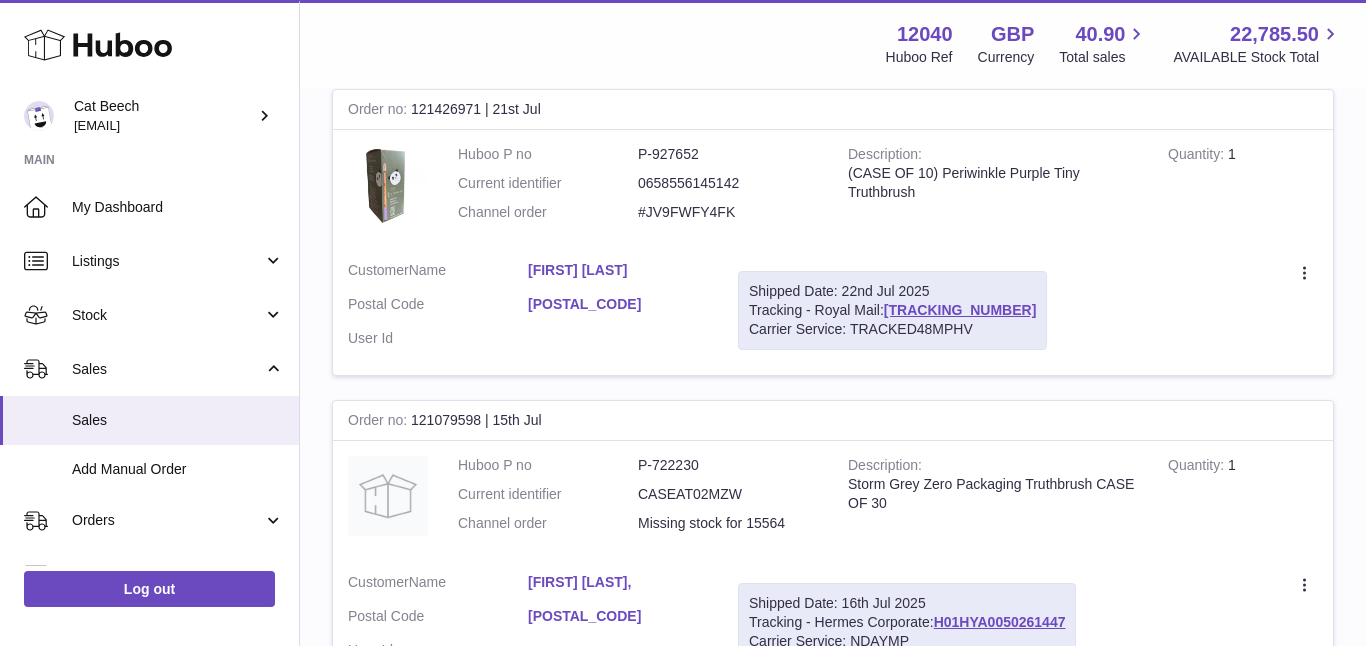 scroll, scrollTop: 2019, scrollLeft: 0, axis: vertical 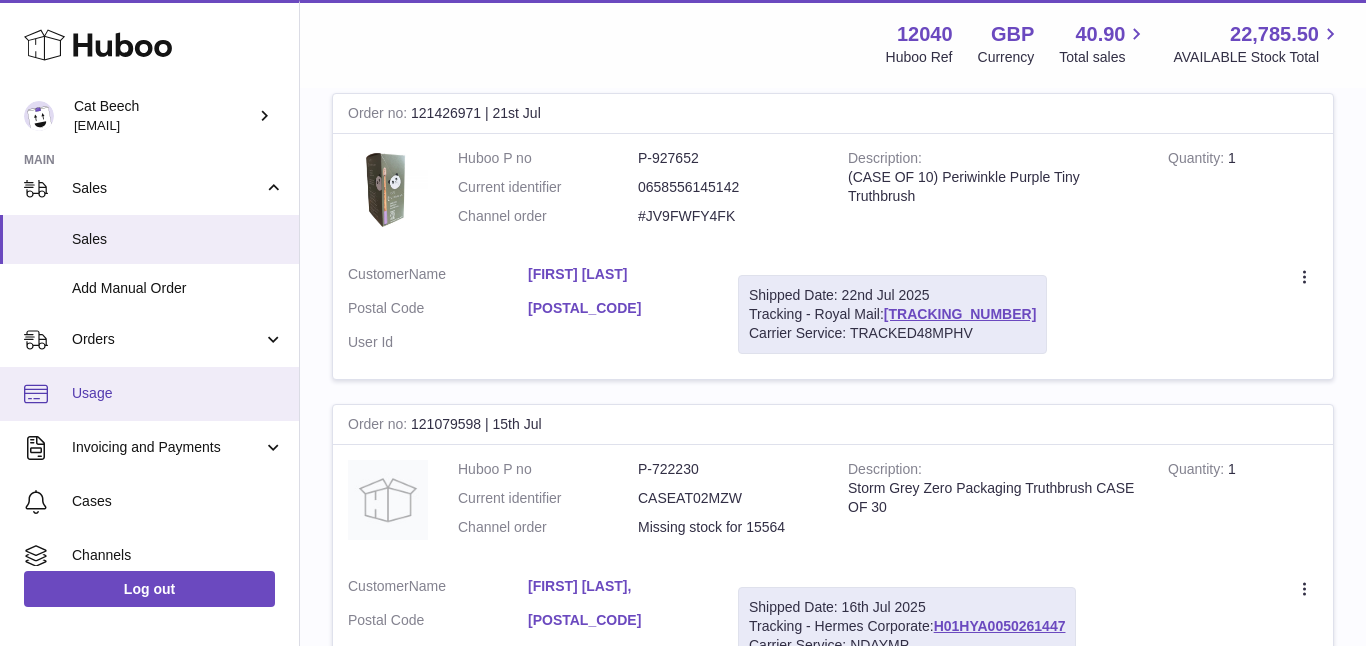 click on "Usage" at bounding box center (178, 393) 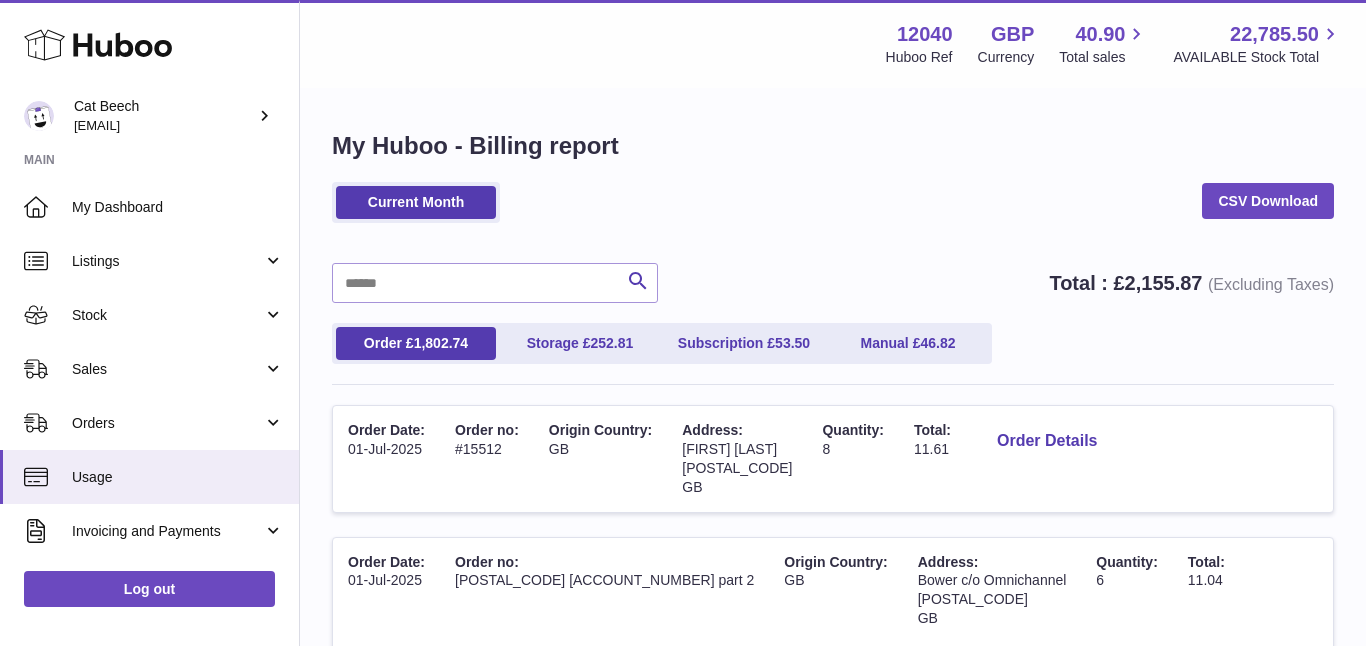 scroll, scrollTop: 0, scrollLeft: 0, axis: both 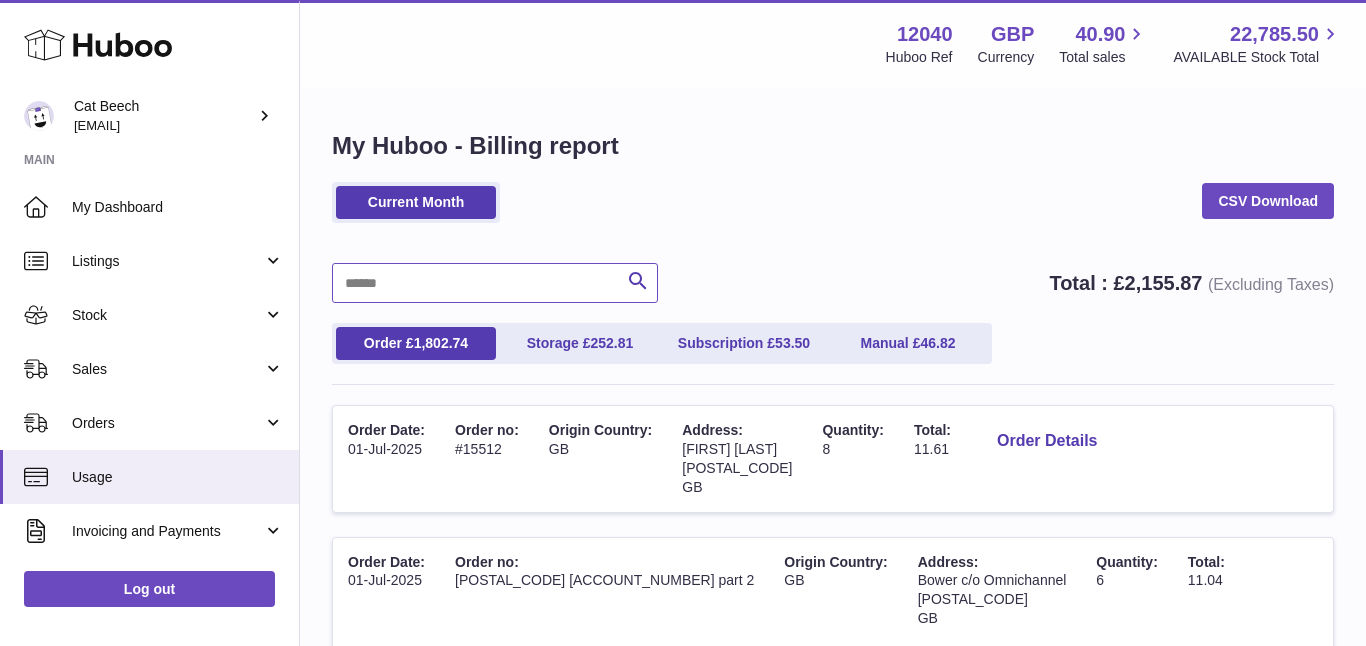 click at bounding box center [495, 283] 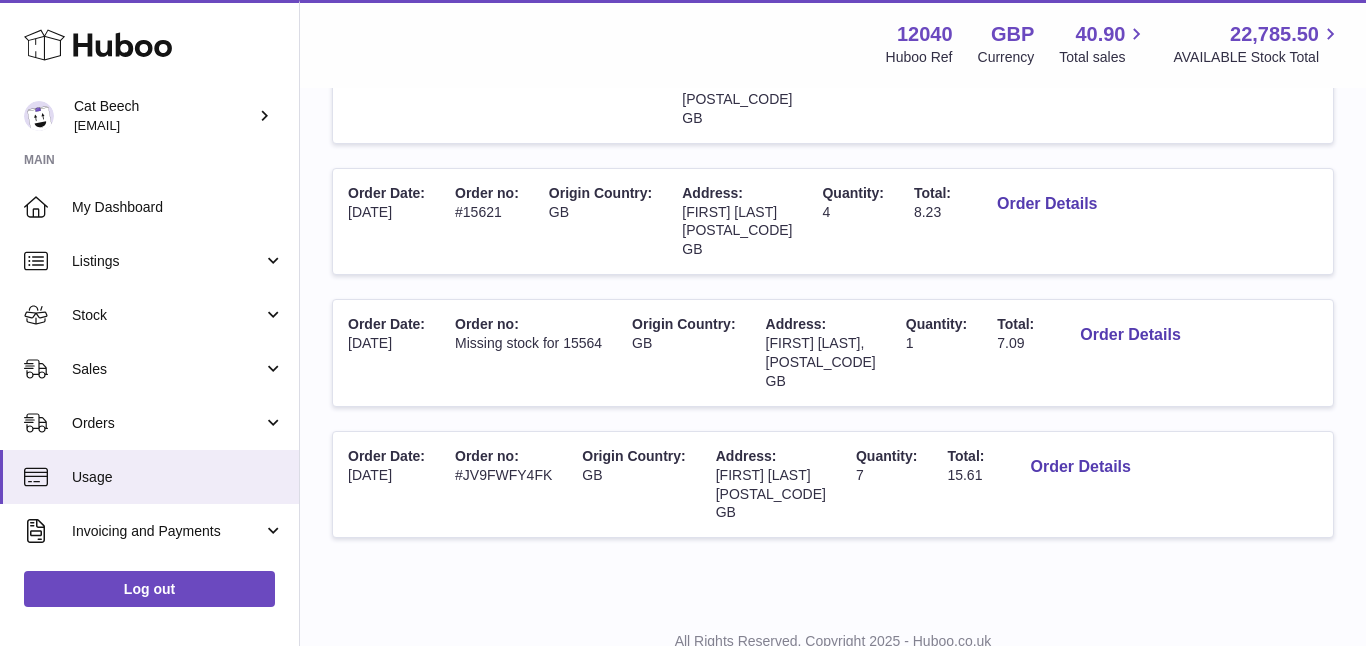 scroll, scrollTop: 640, scrollLeft: 0, axis: vertical 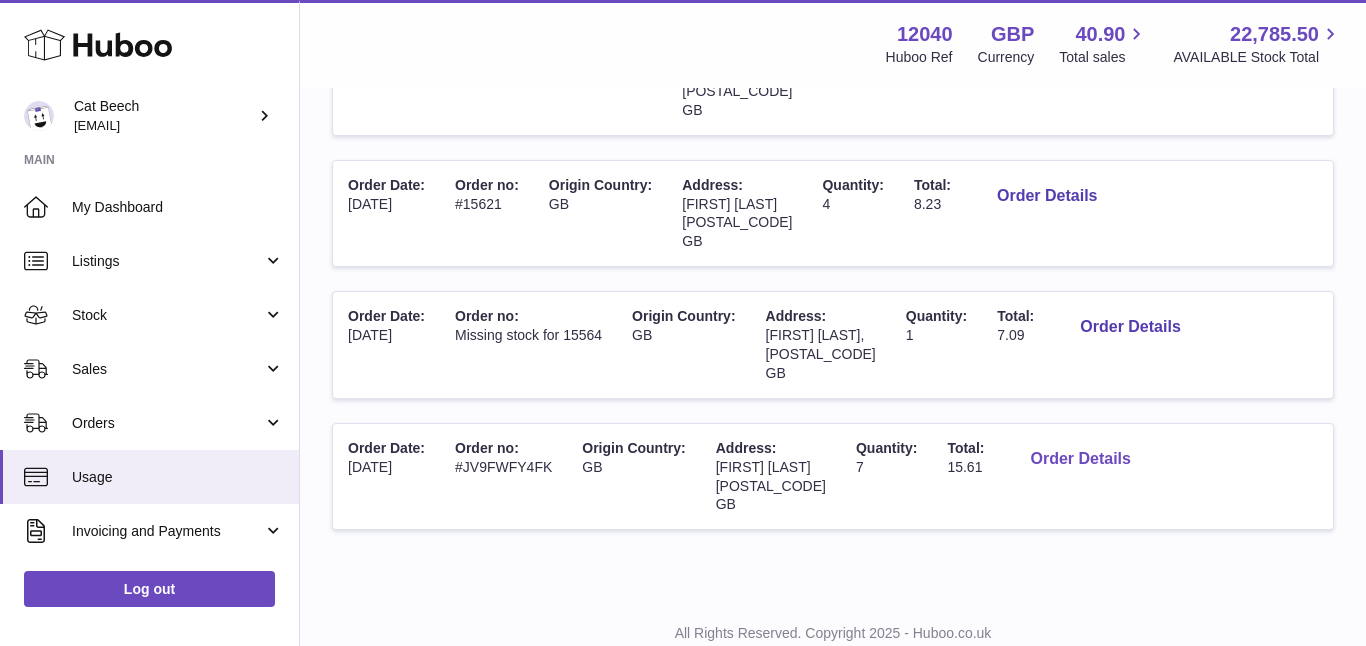 type on "*****" 